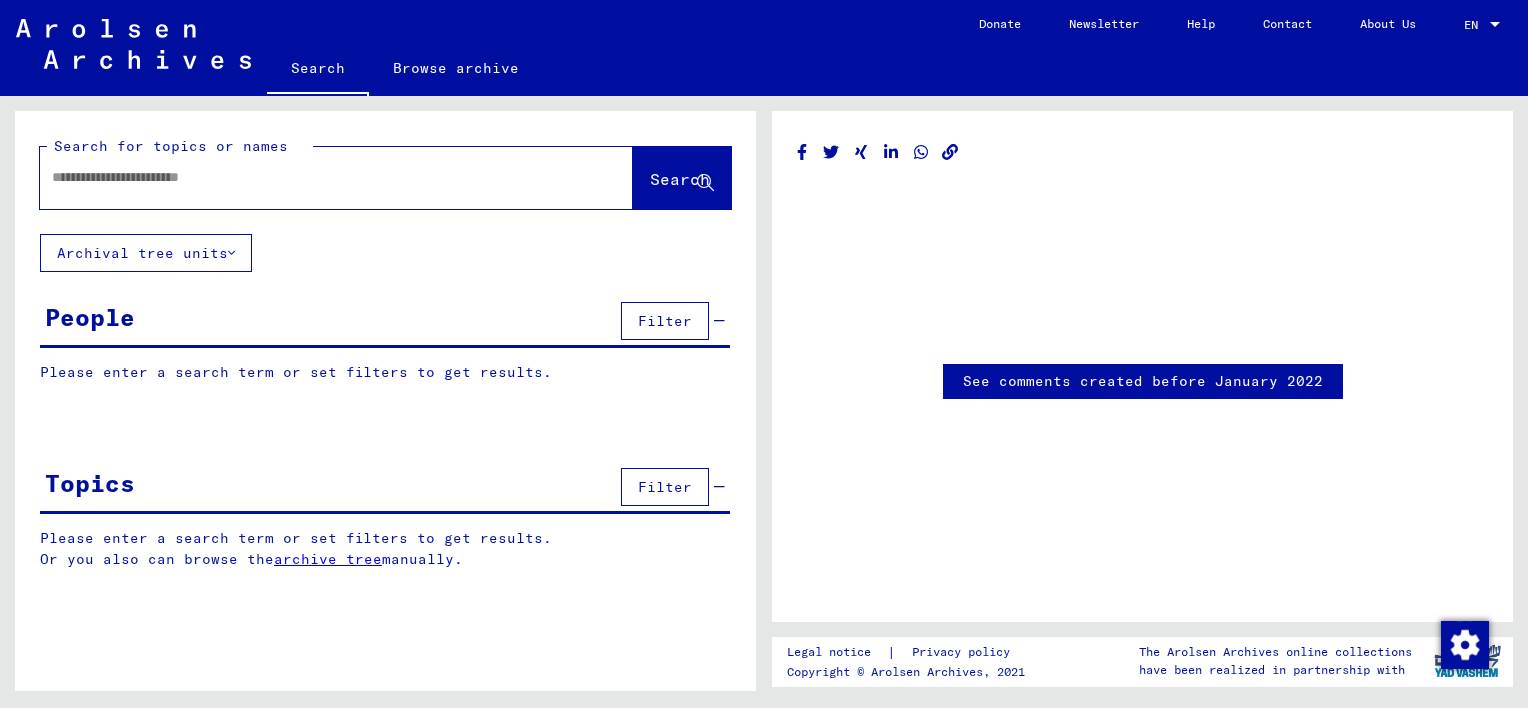 type on "*********" 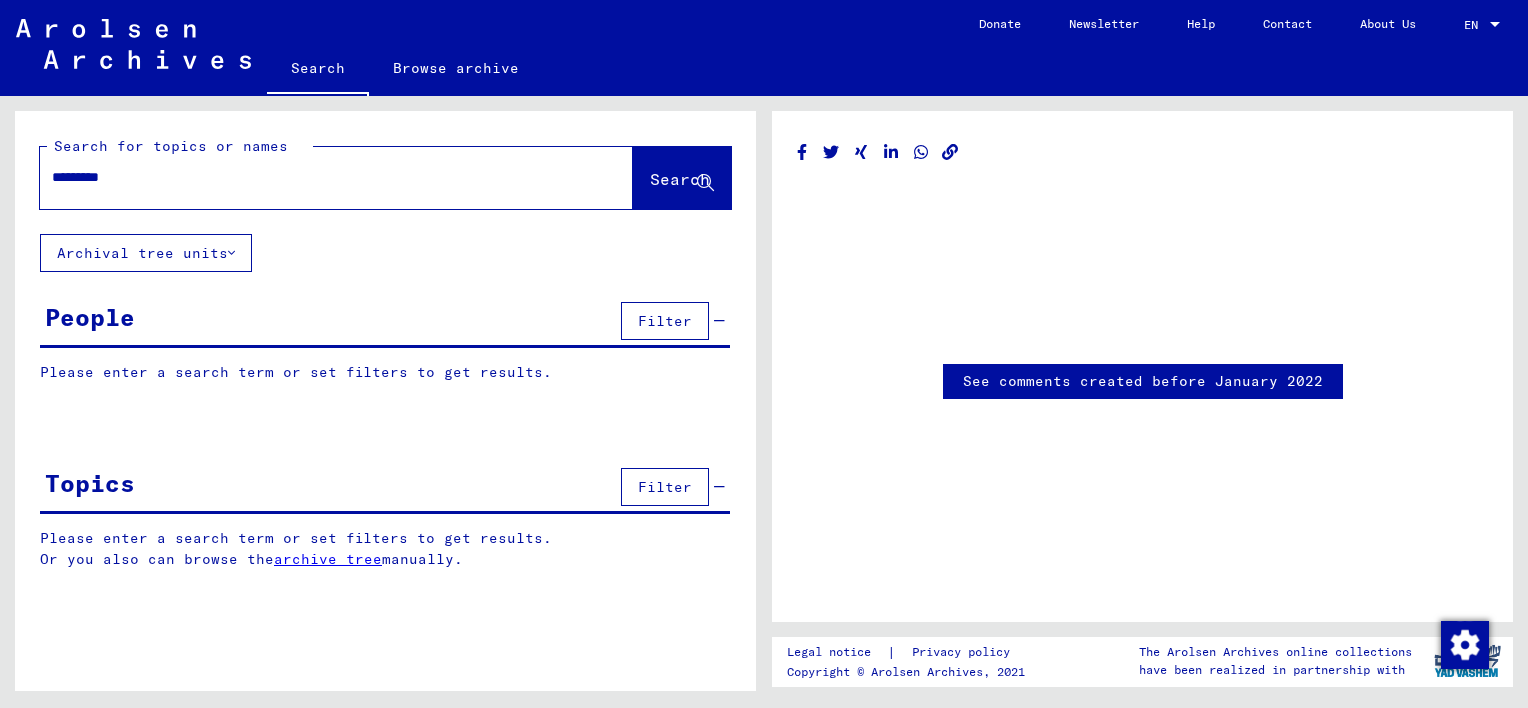 scroll, scrollTop: 0, scrollLeft: 0, axis: both 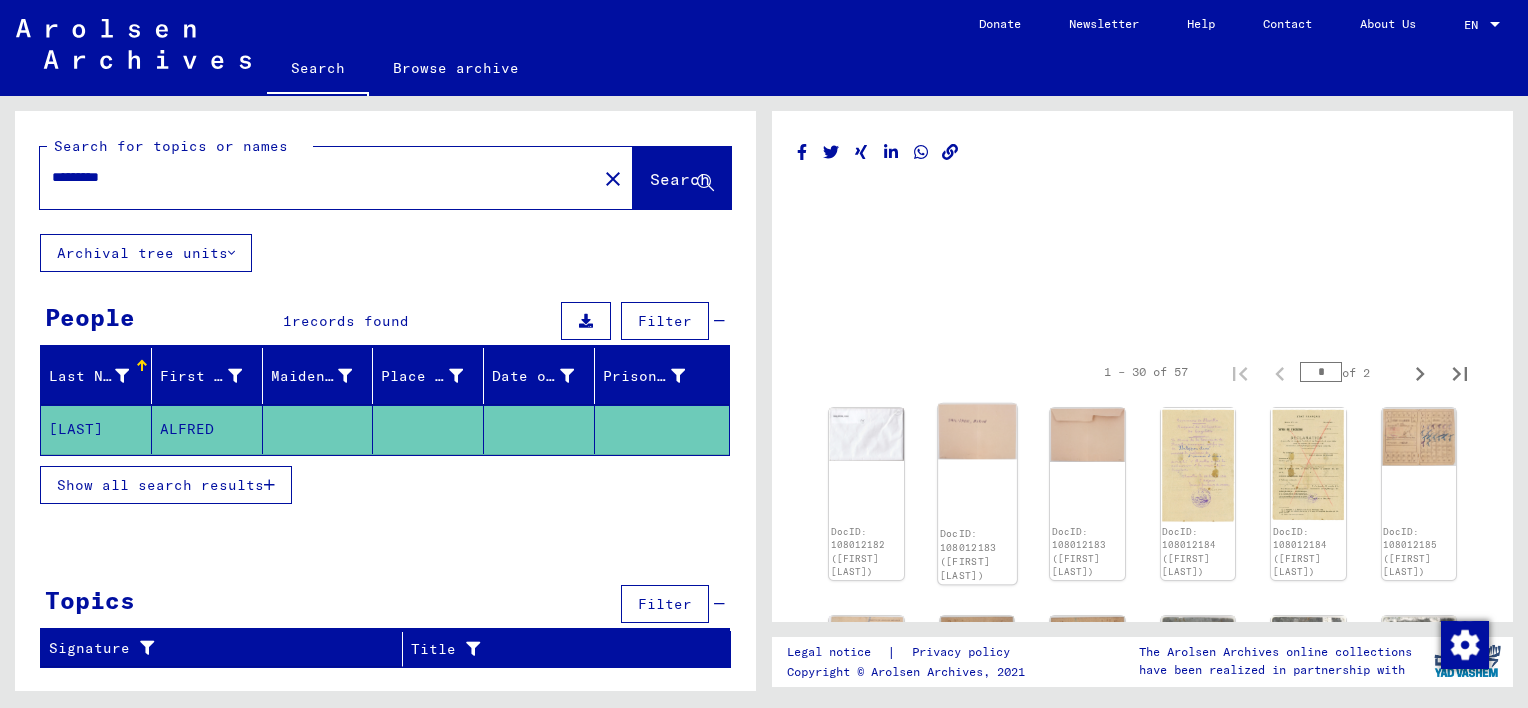 click 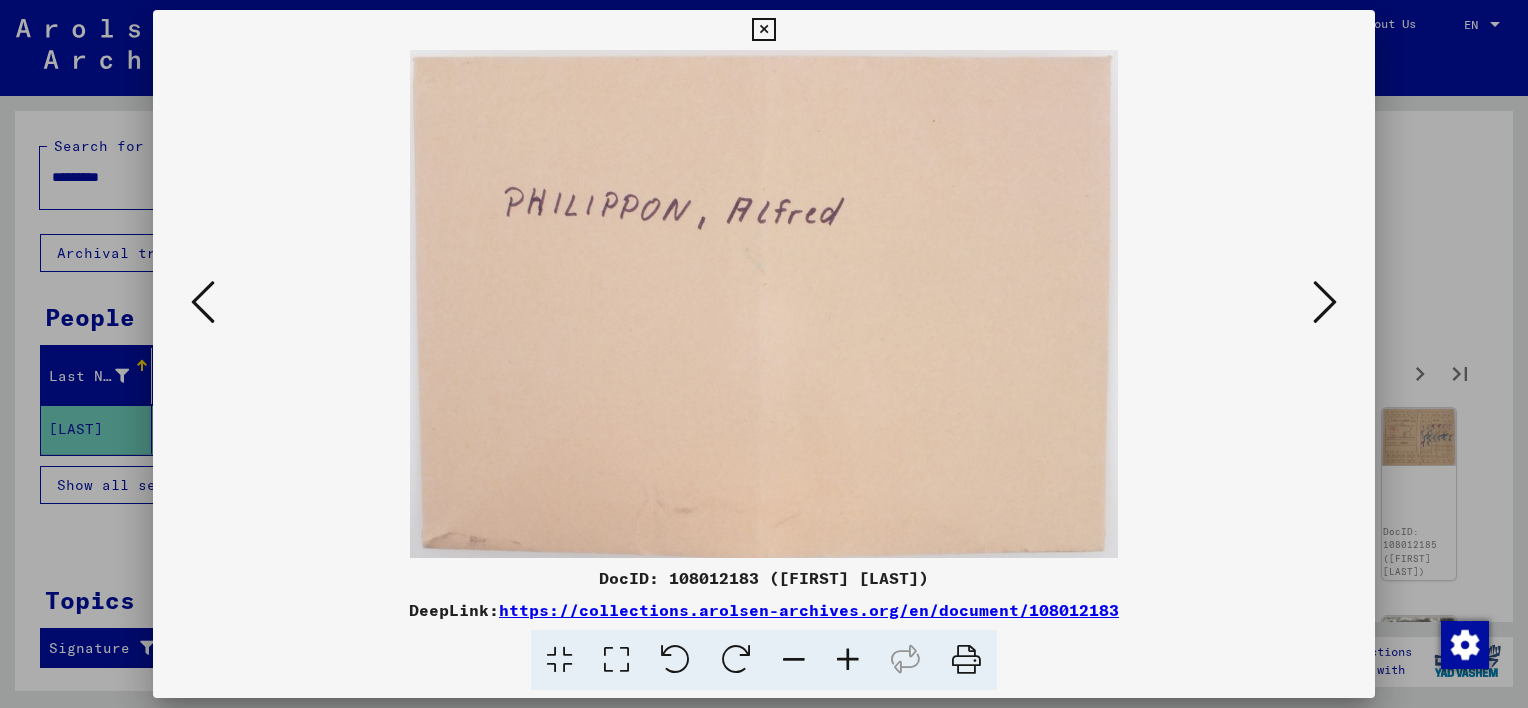 click at bounding box center (1325, 303) 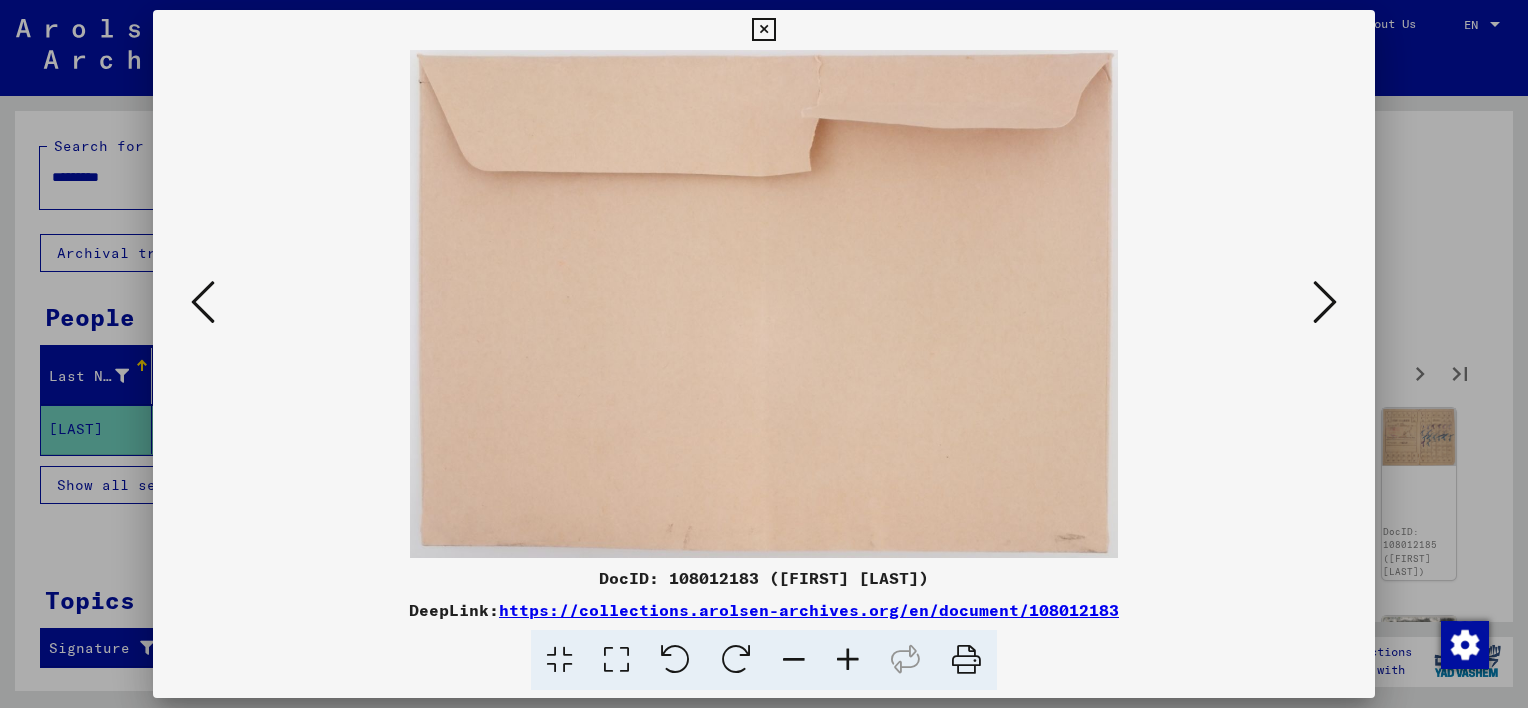 click at bounding box center (1325, 303) 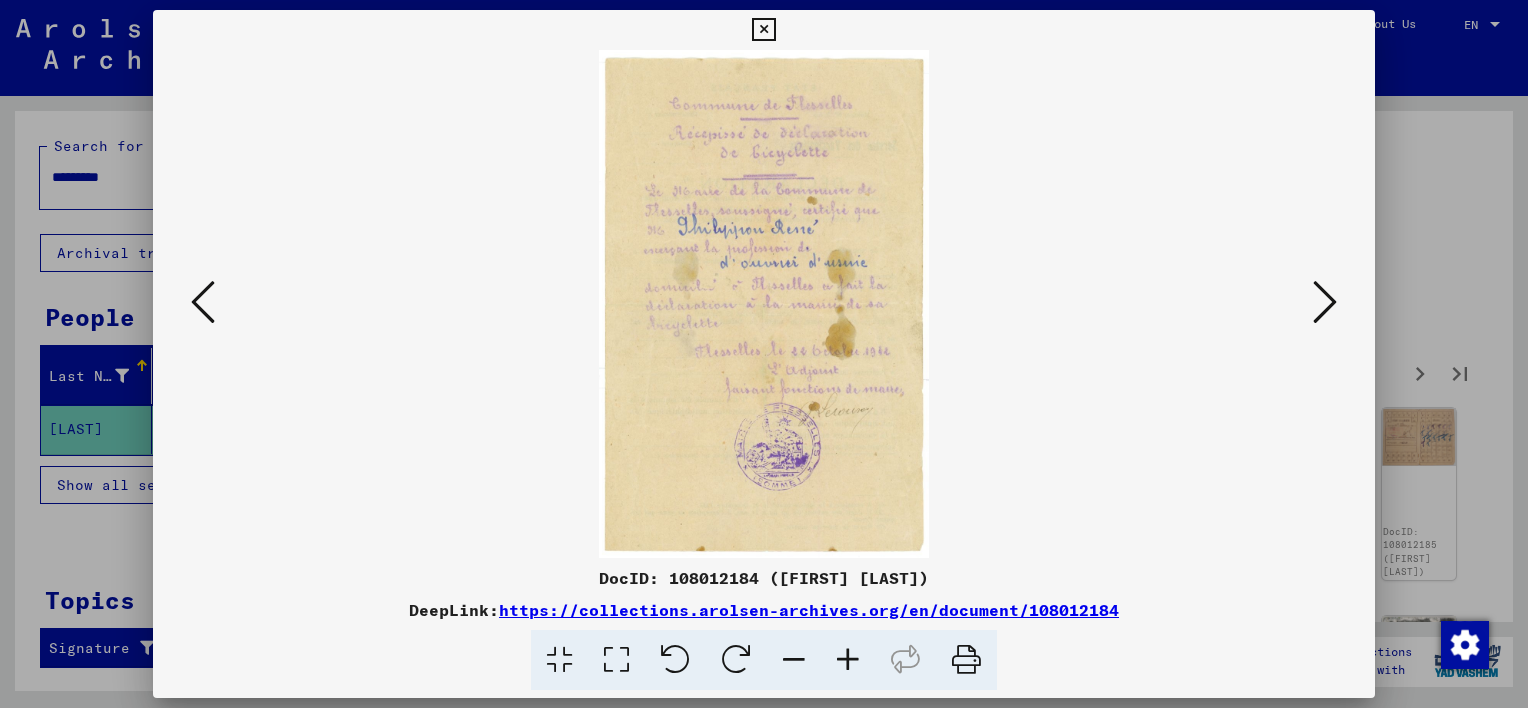 click at bounding box center [764, 304] 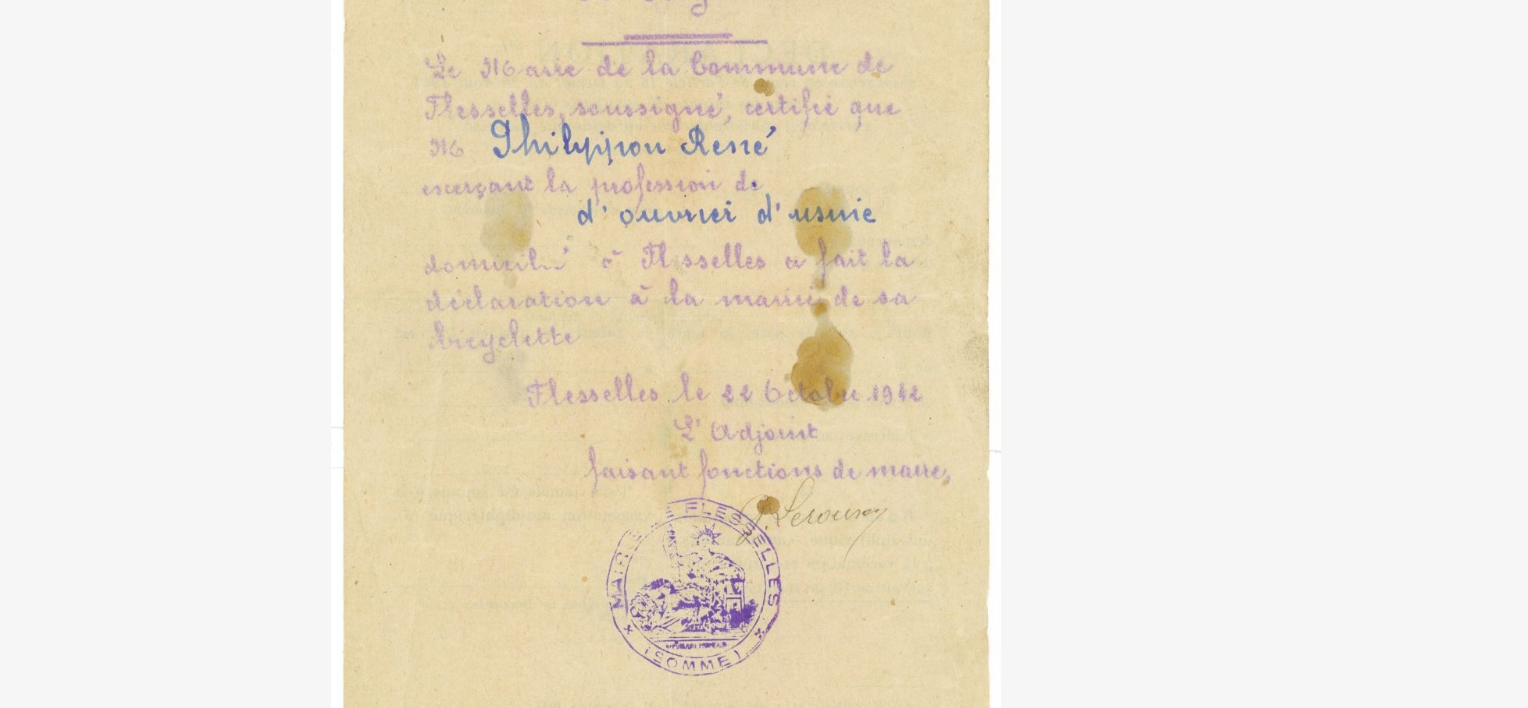 drag, startPoint x: 792, startPoint y: 260, endPoint x: 779, endPoint y: 338, distance: 79.07591 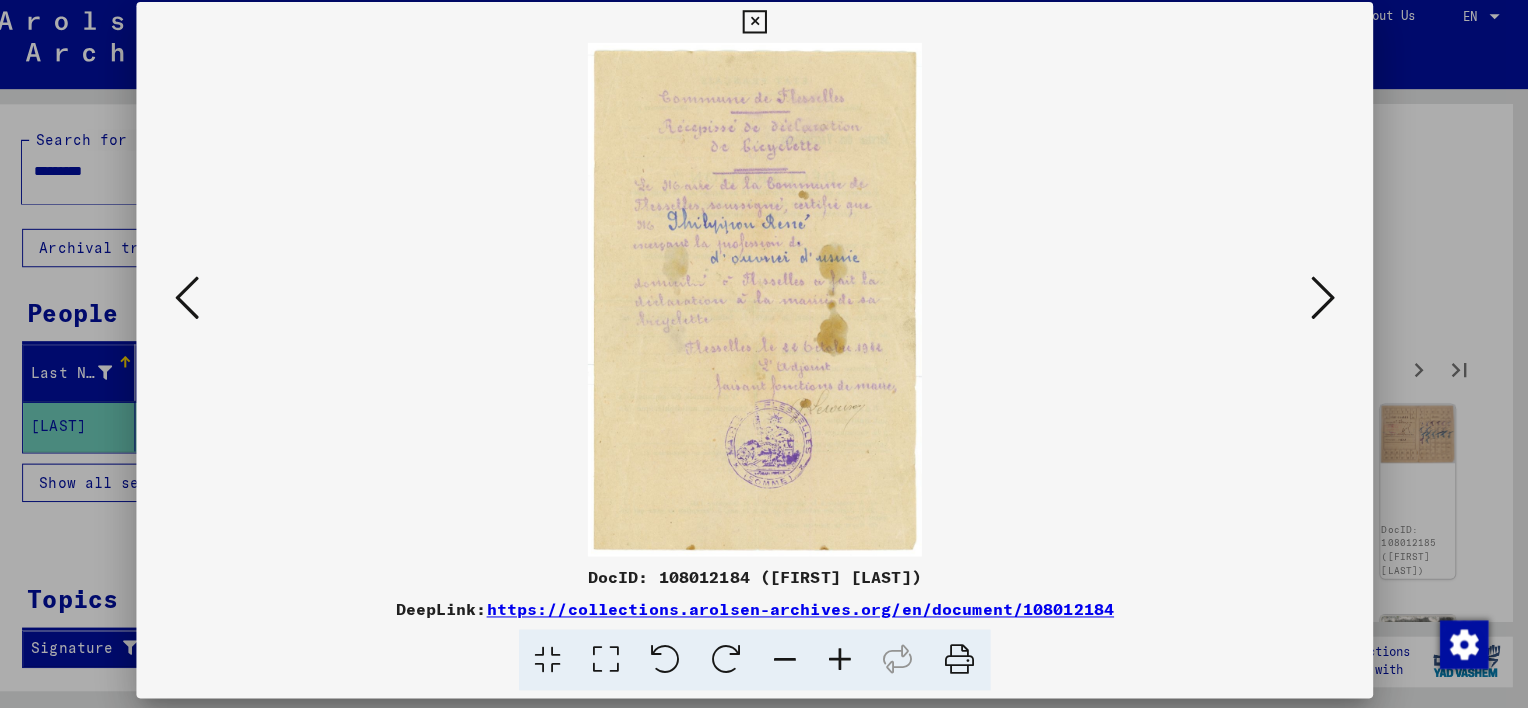 scroll, scrollTop: 0, scrollLeft: 0, axis: both 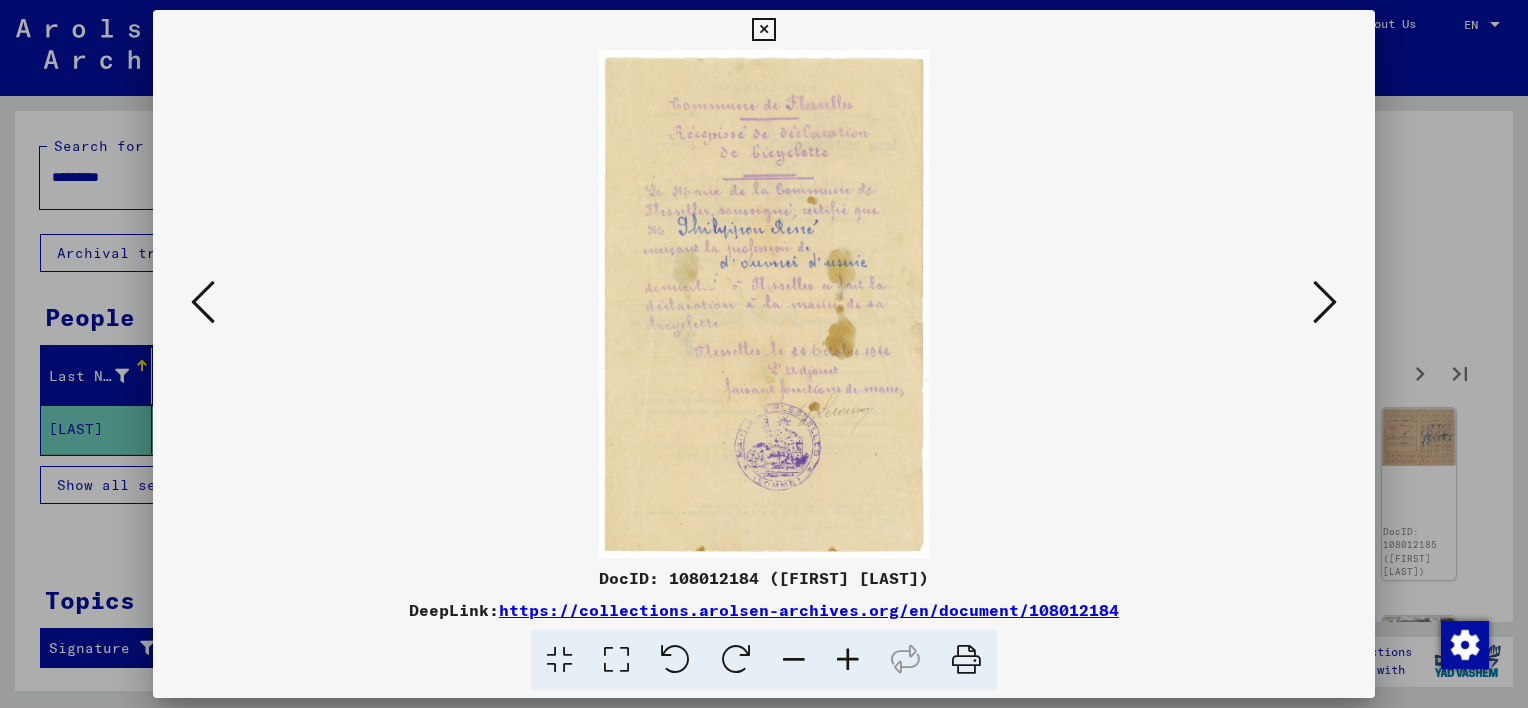 click at bounding box center (1325, 302) 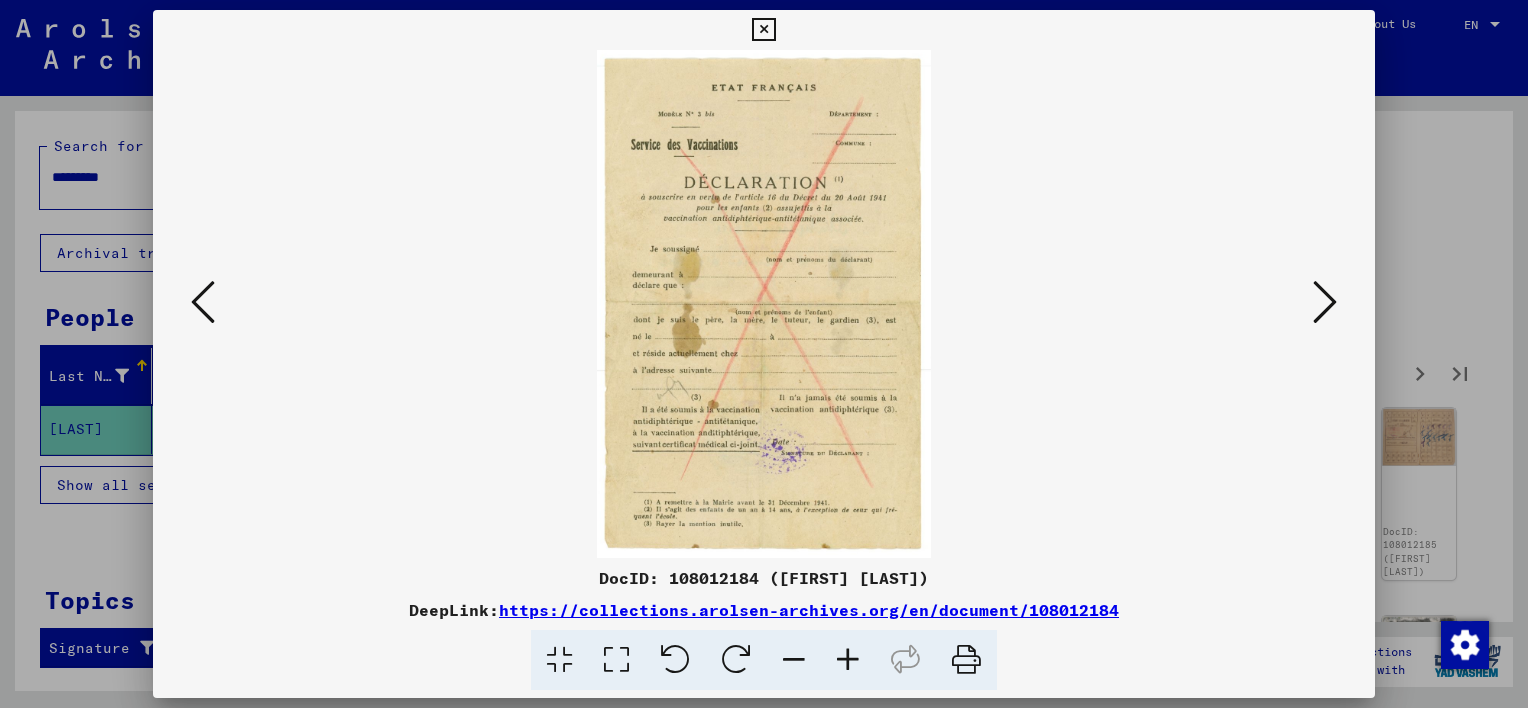 click at bounding box center [1325, 302] 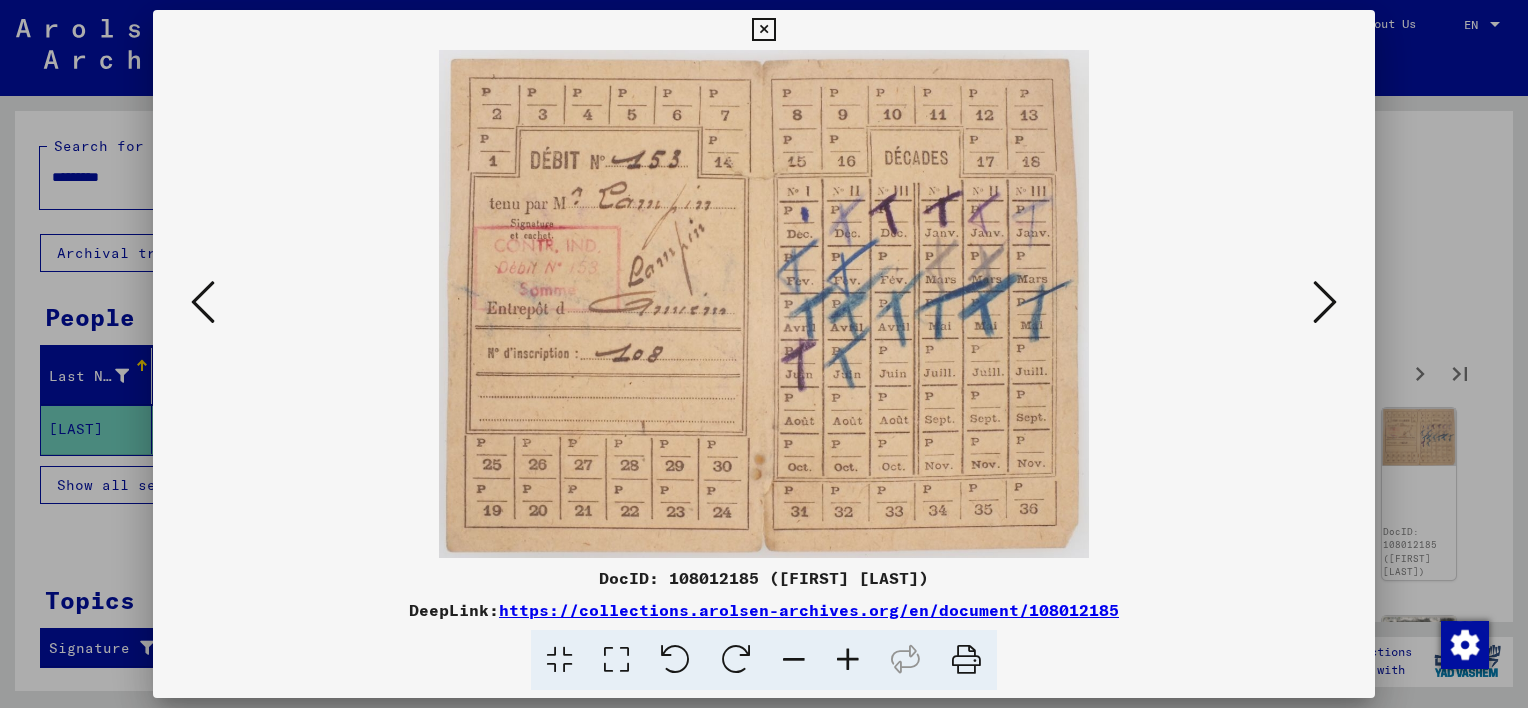click at bounding box center [1325, 302] 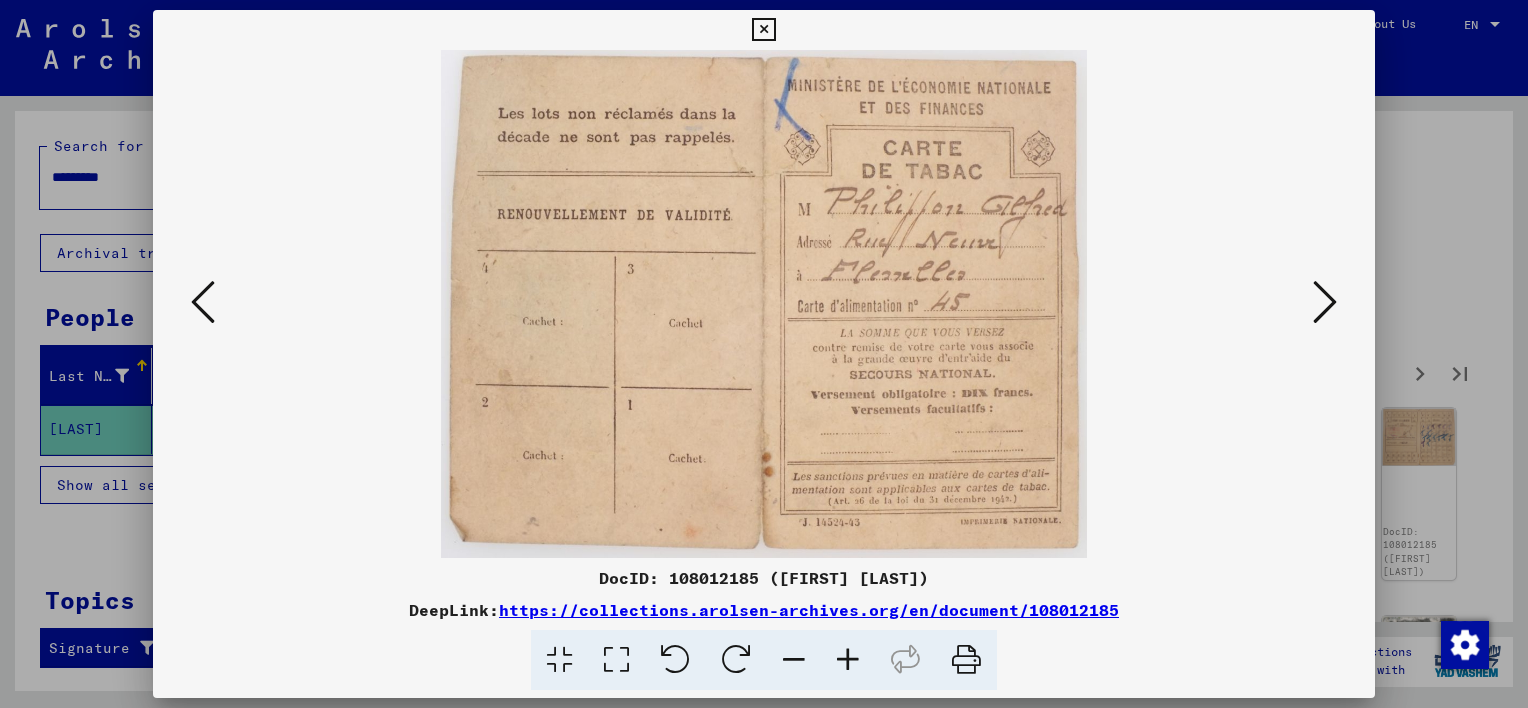 click at bounding box center (203, 302) 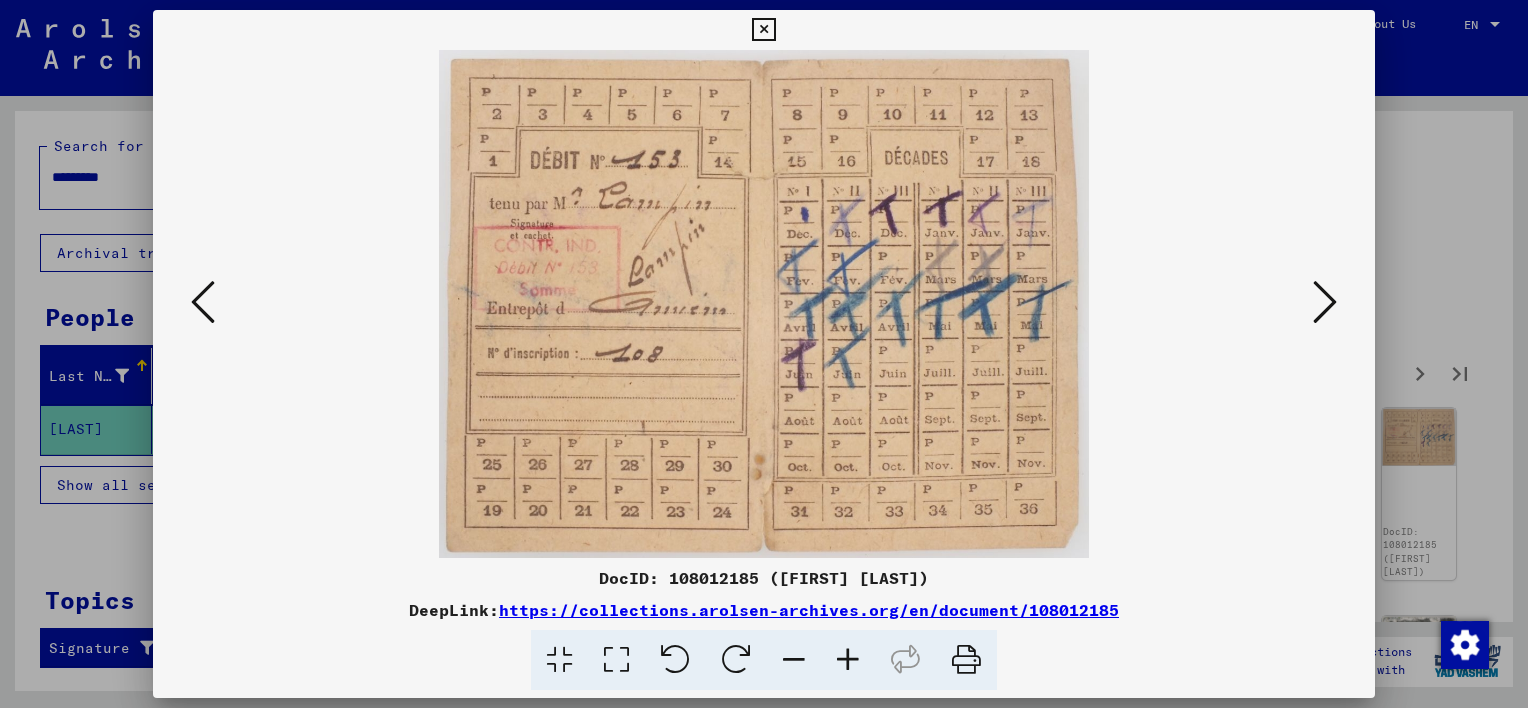 click at bounding box center [203, 302] 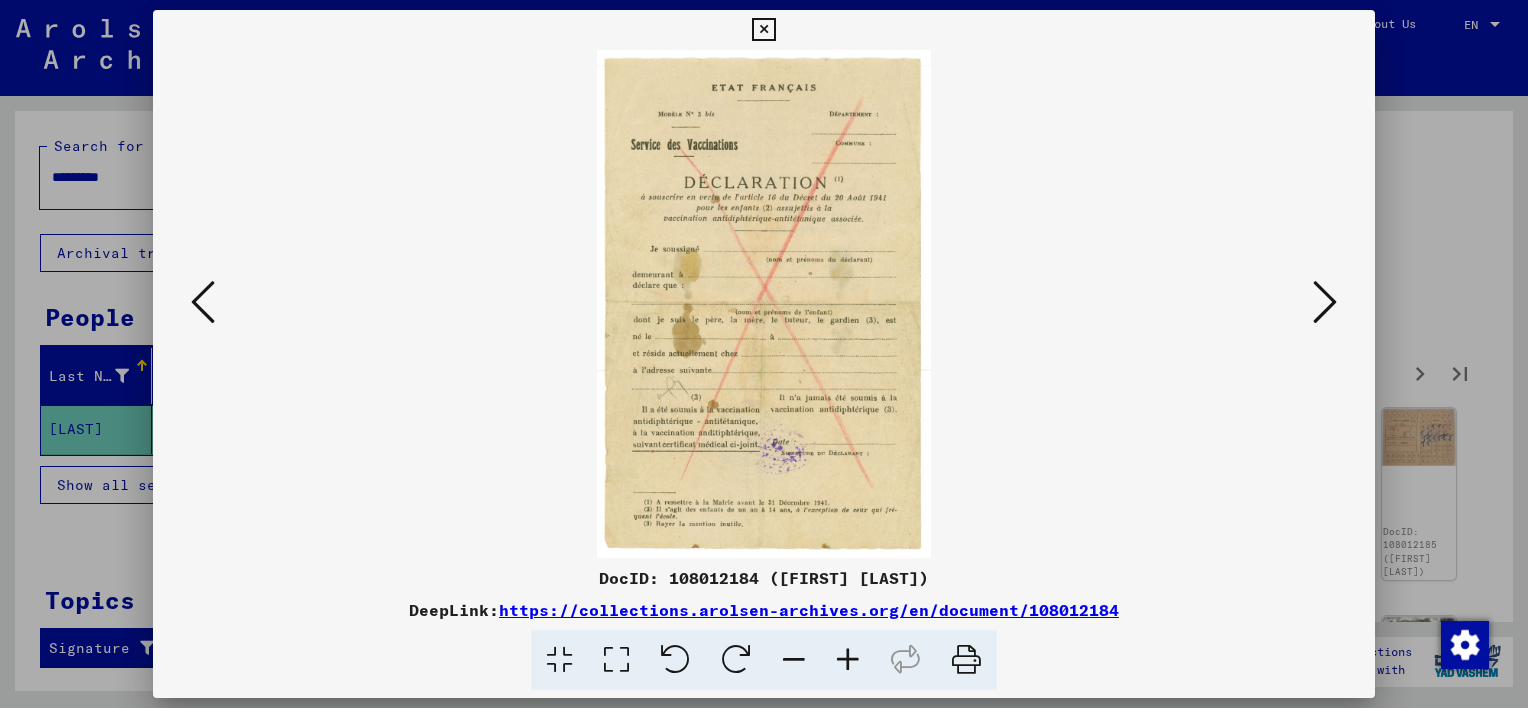 click at bounding box center (203, 302) 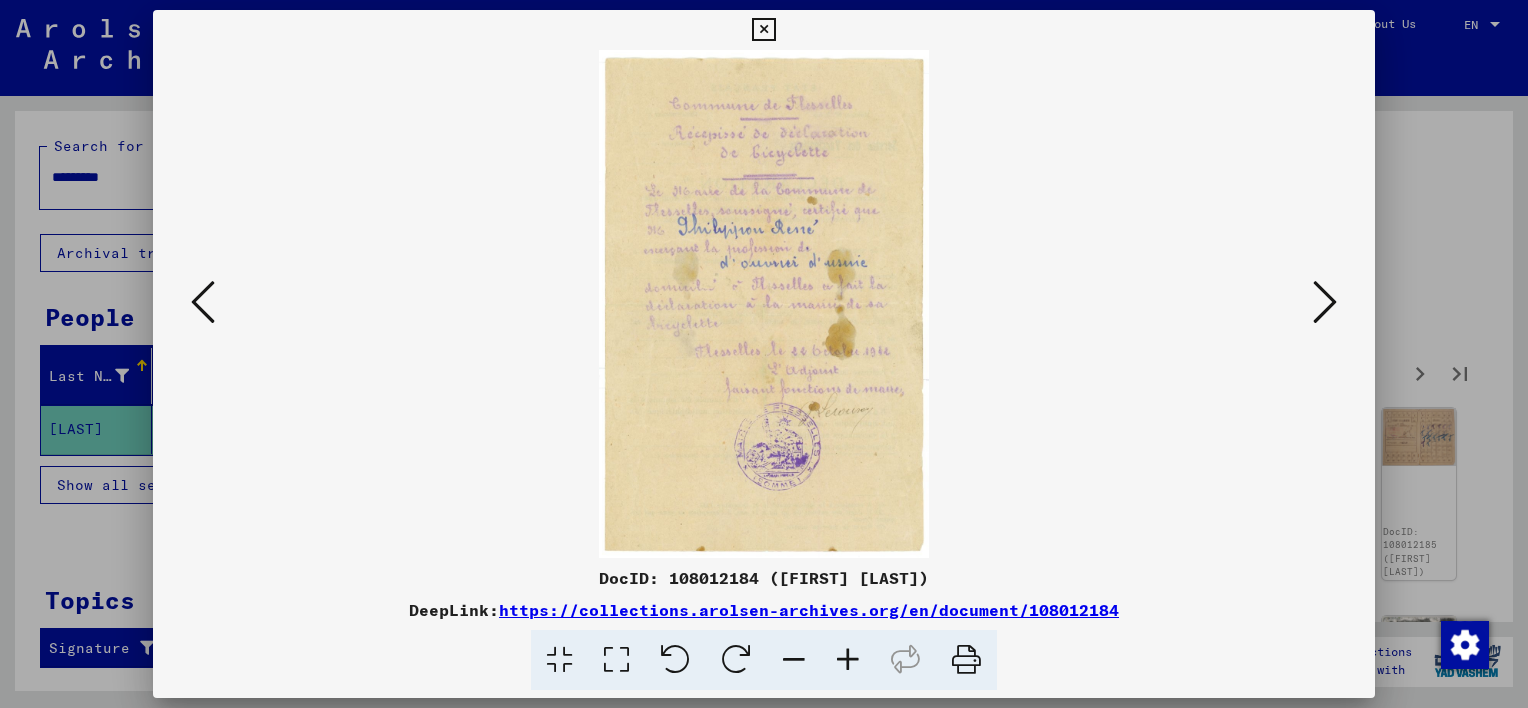 click at bounding box center (203, 302) 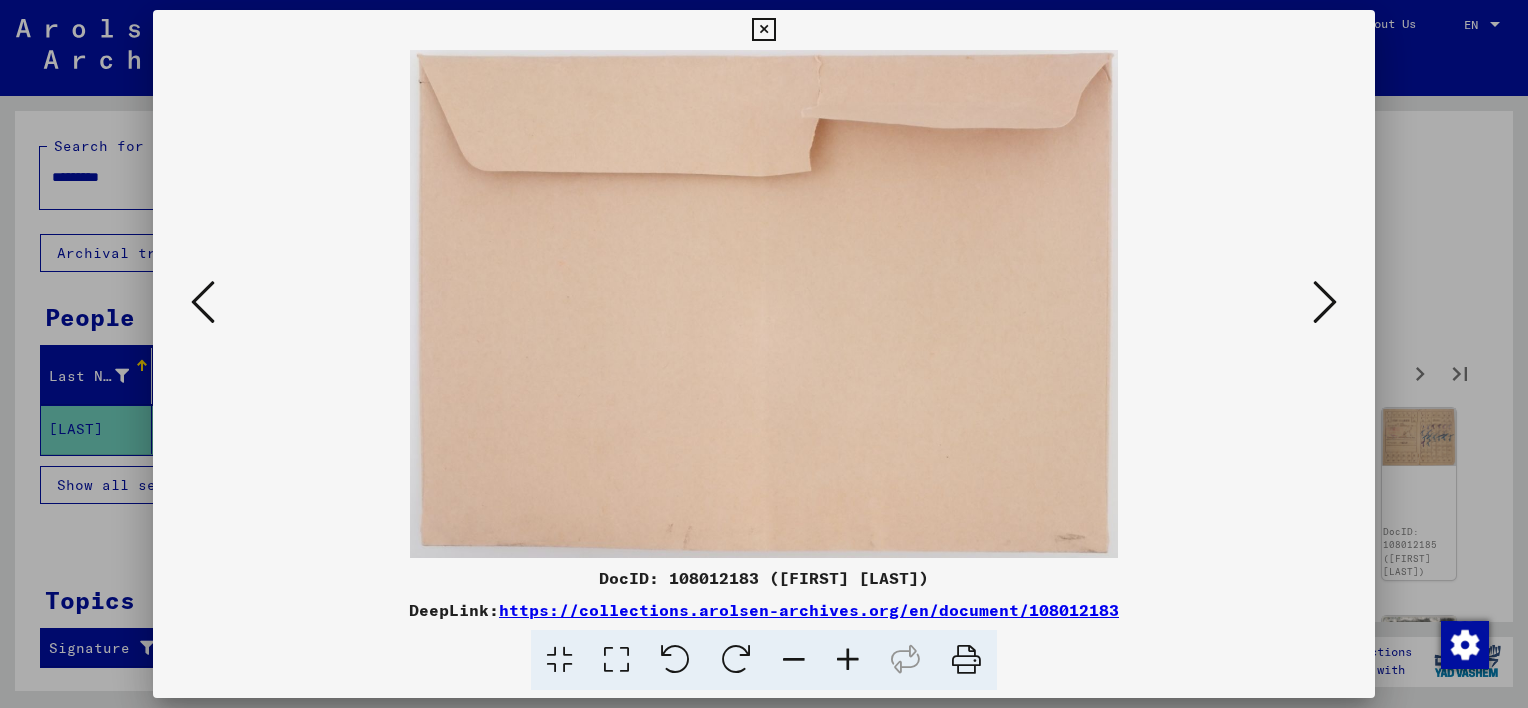 click at bounding box center [203, 302] 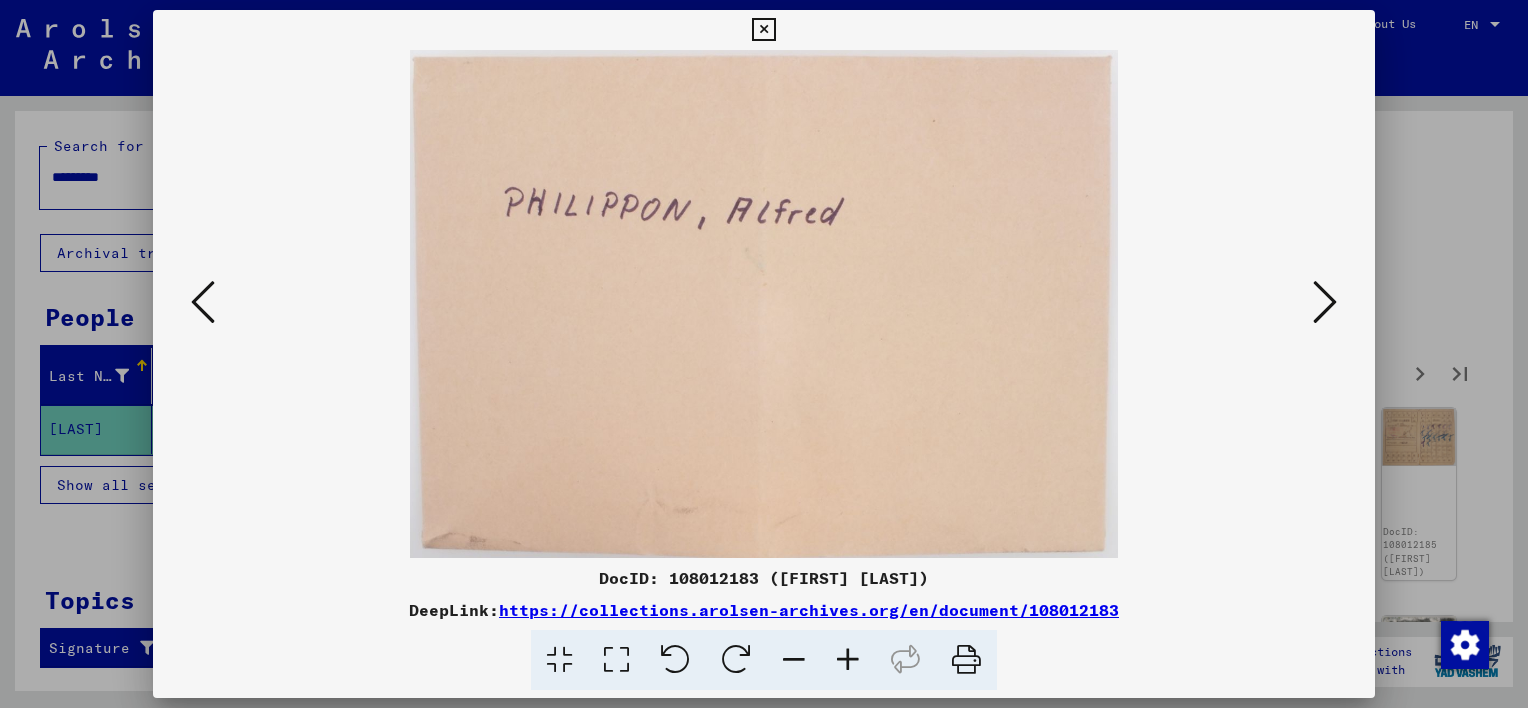 click at bounding box center (203, 302) 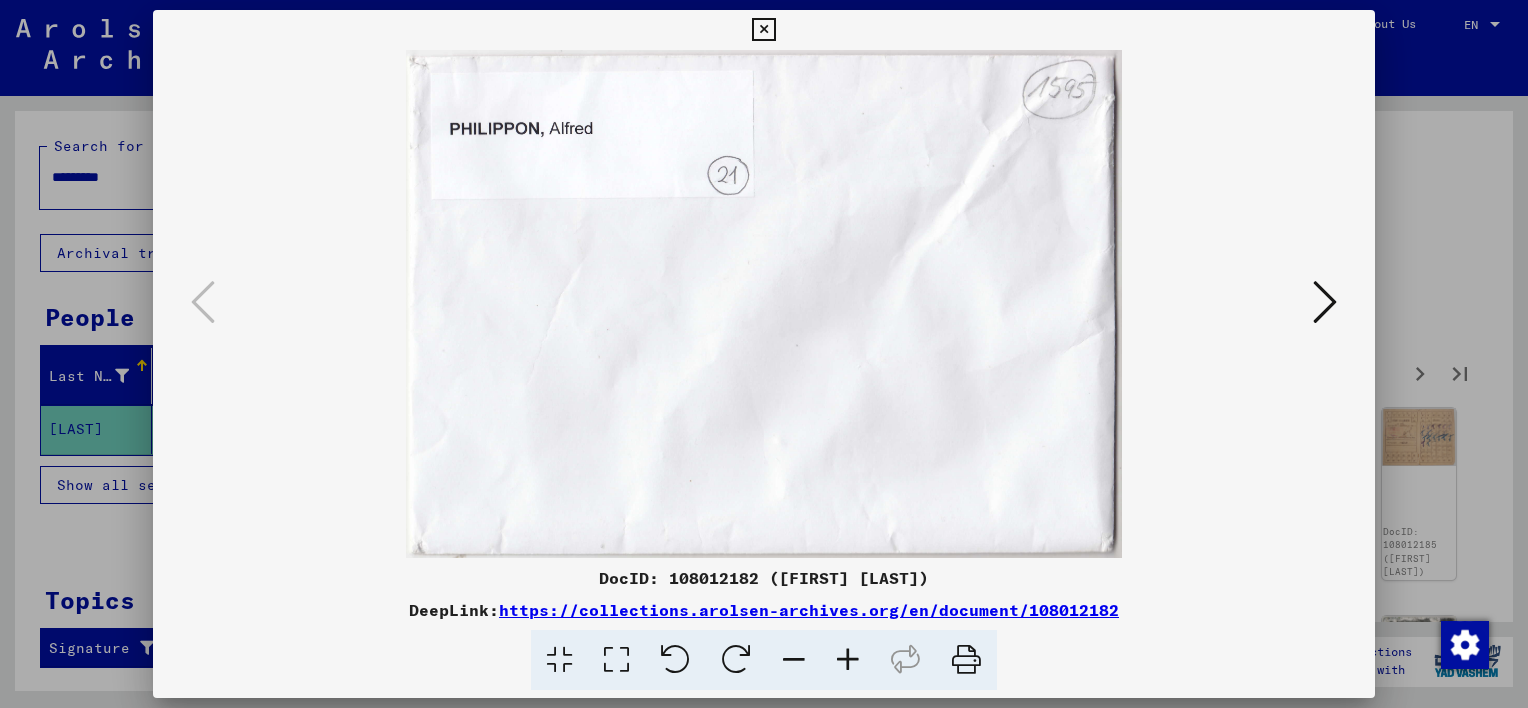 click at bounding box center (1325, 302) 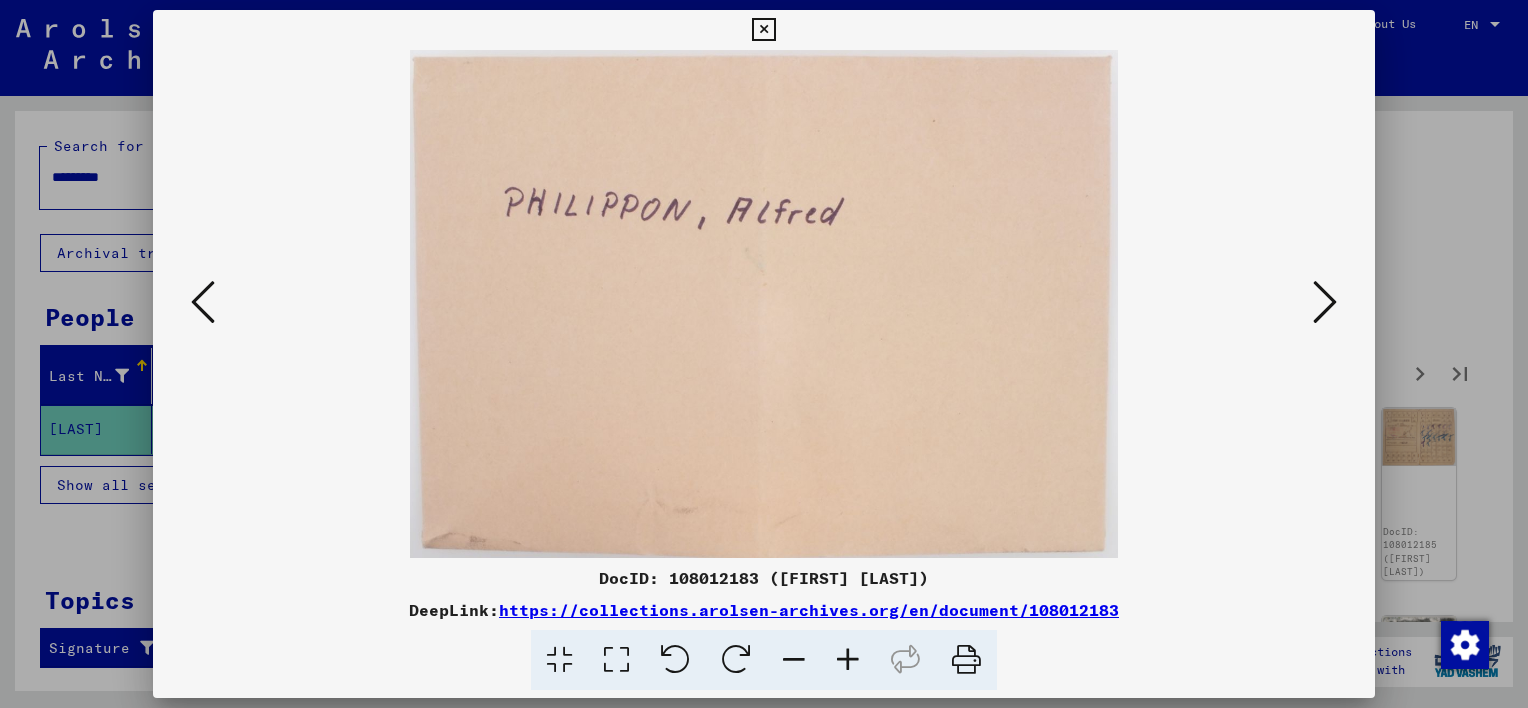 click at bounding box center [1325, 302] 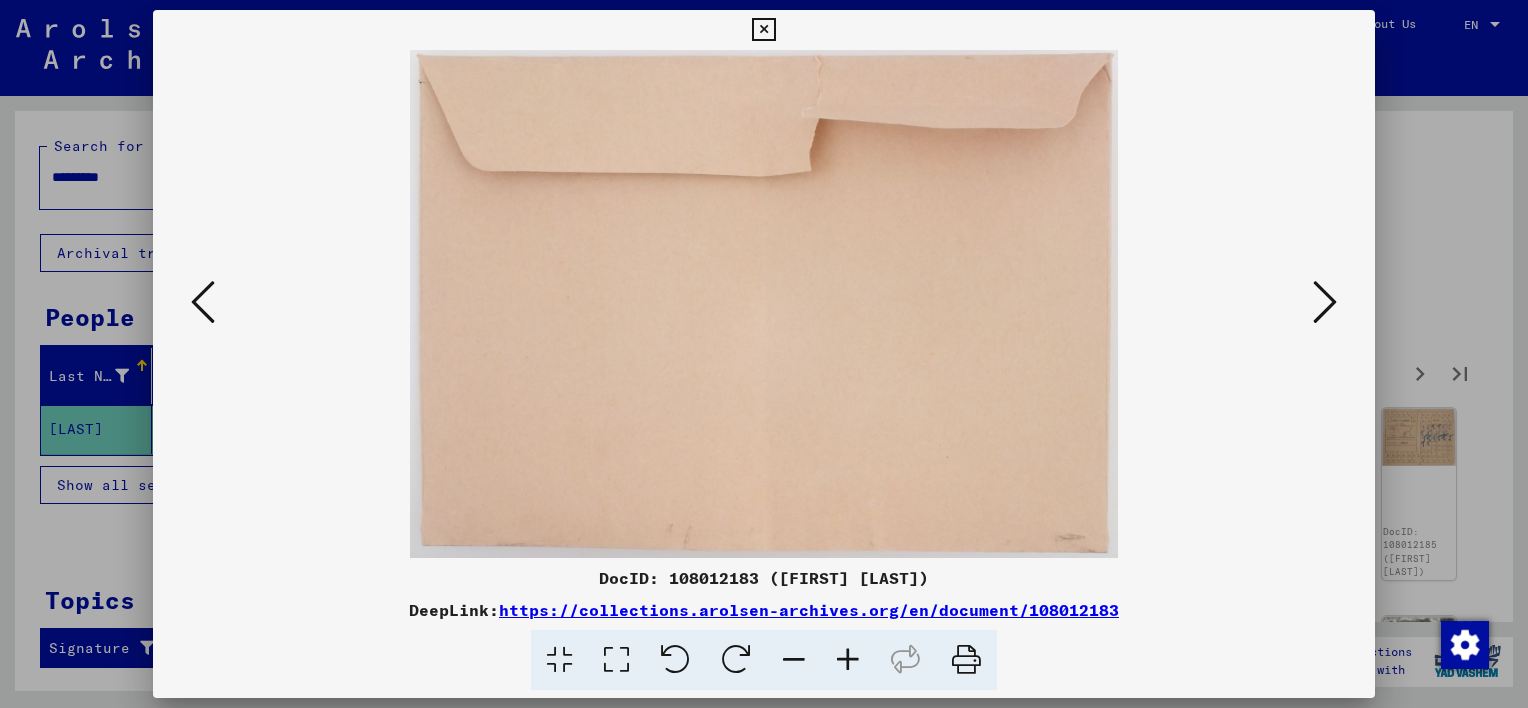click at bounding box center (1325, 302) 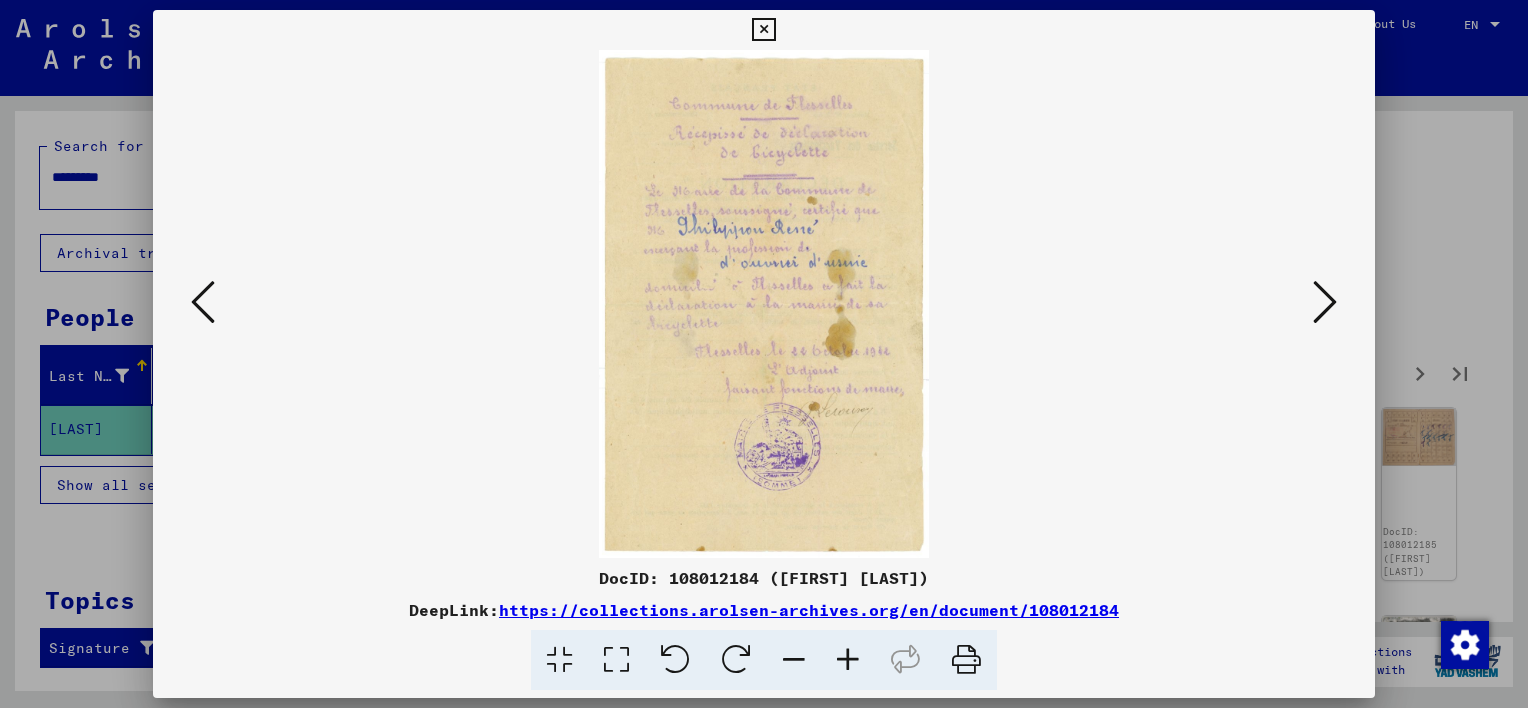 click at bounding box center [1325, 302] 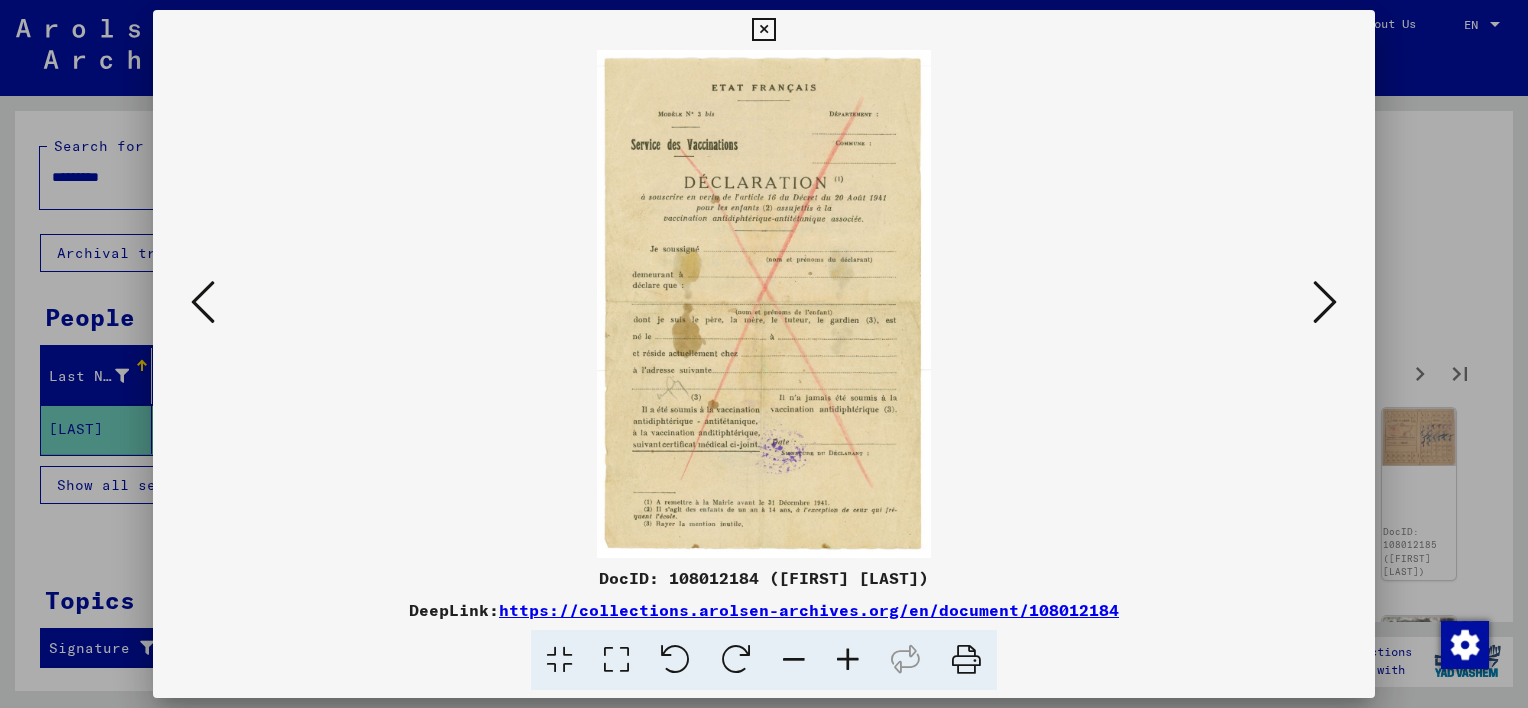 click at bounding box center (1325, 302) 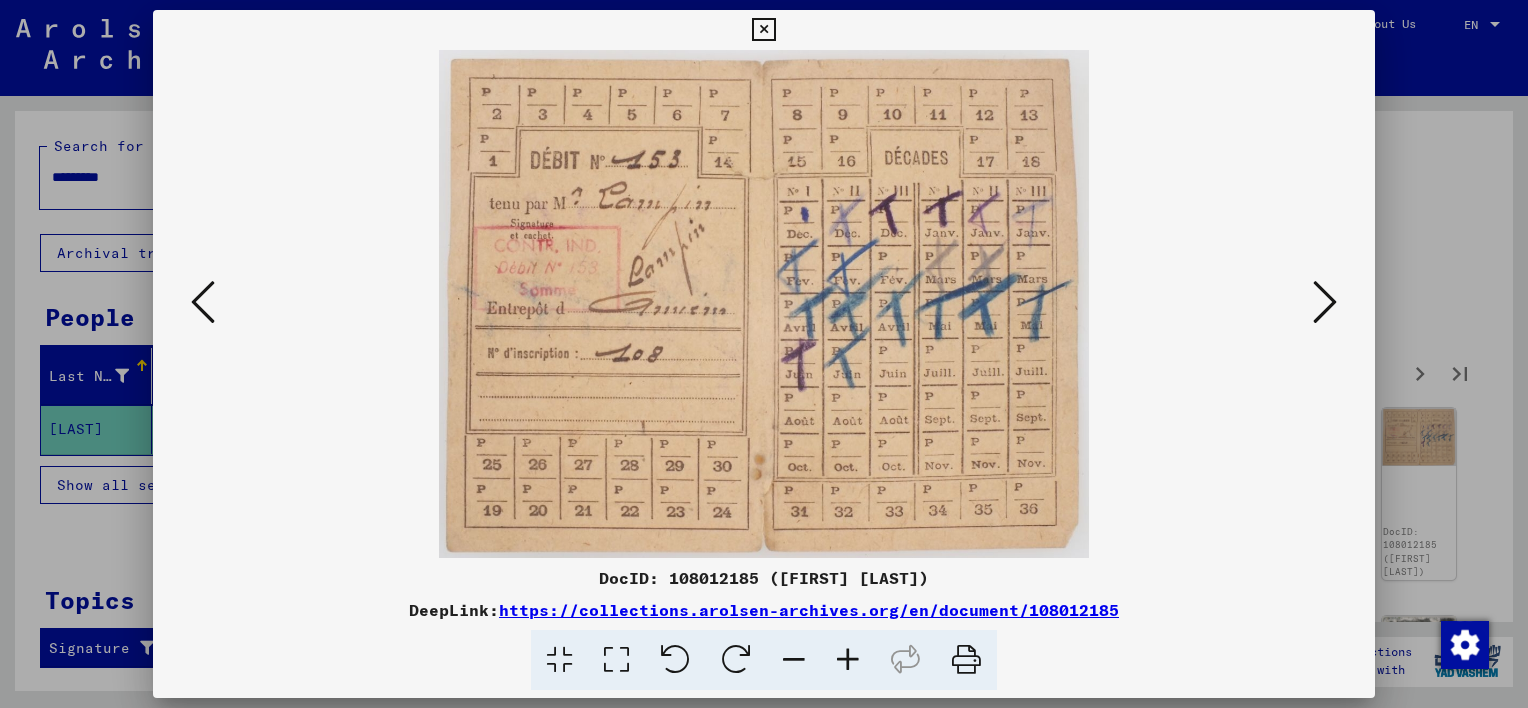 click at bounding box center (1325, 302) 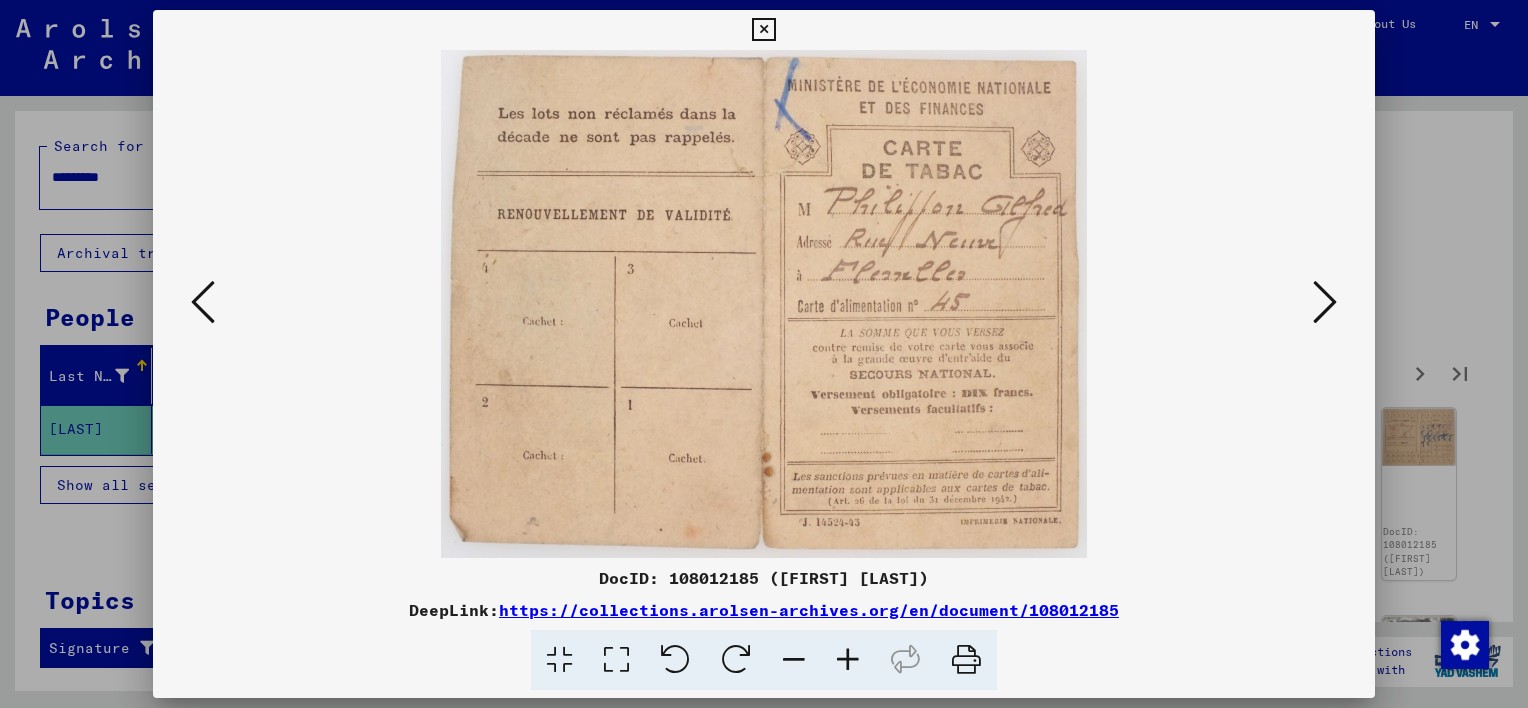 click at bounding box center (1325, 302) 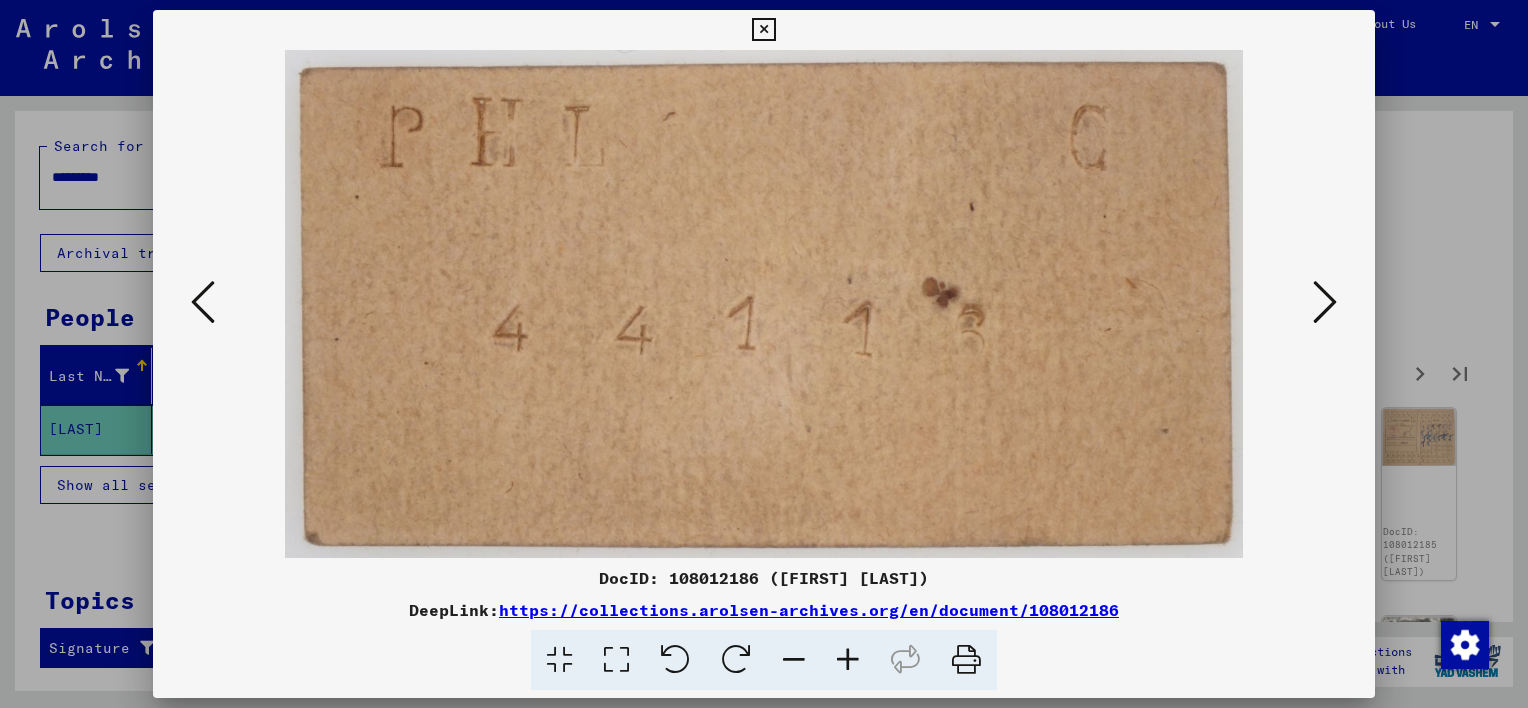 click at bounding box center (1325, 302) 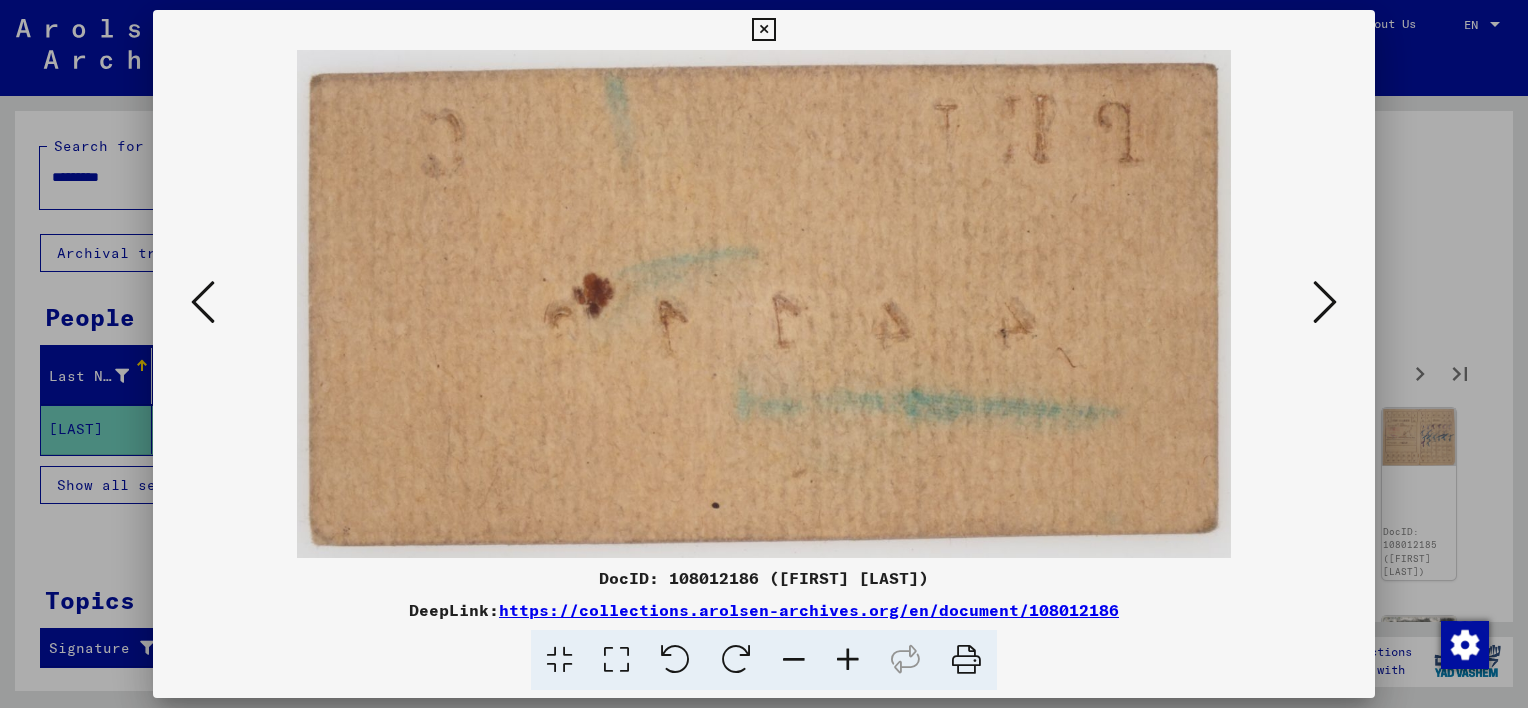 click at bounding box center (1325, 302) 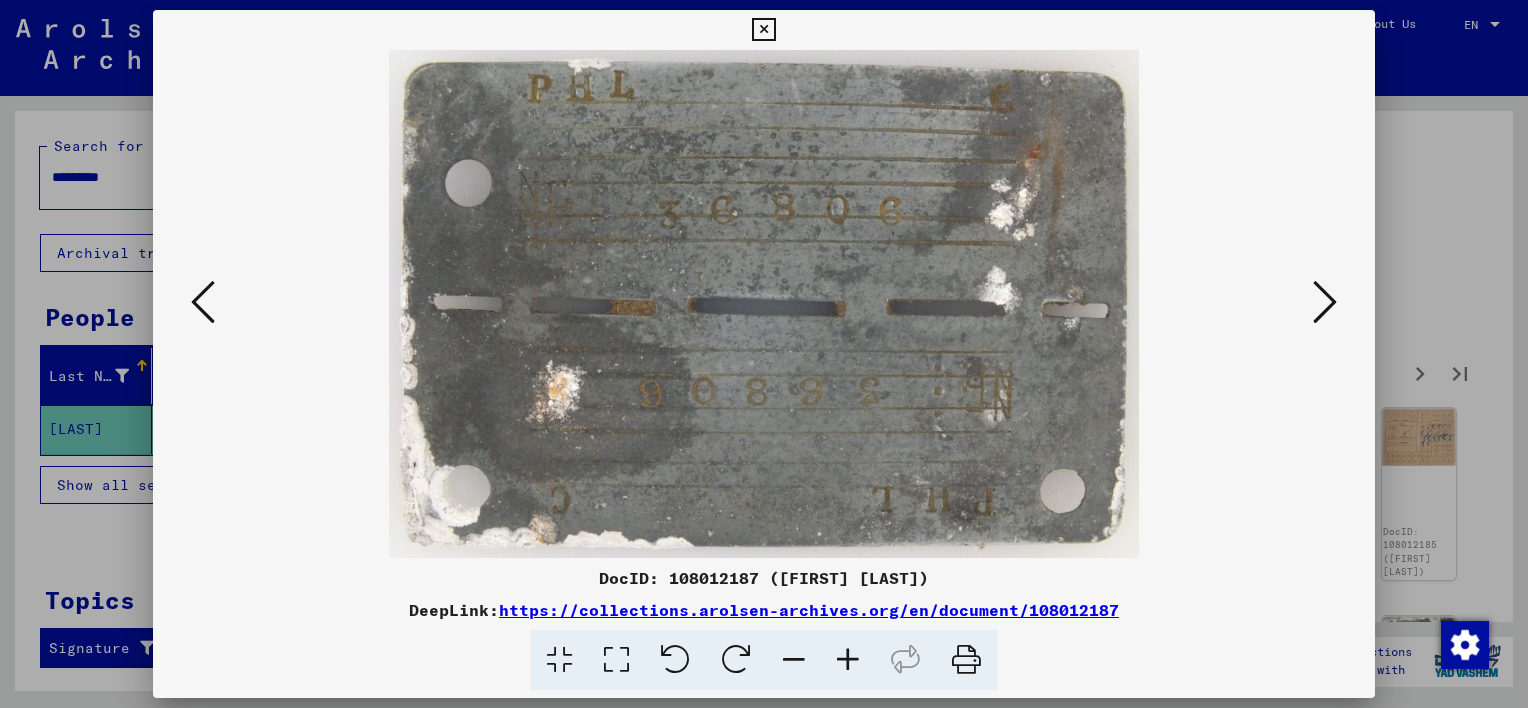 click at bounding box center [1325, 302] 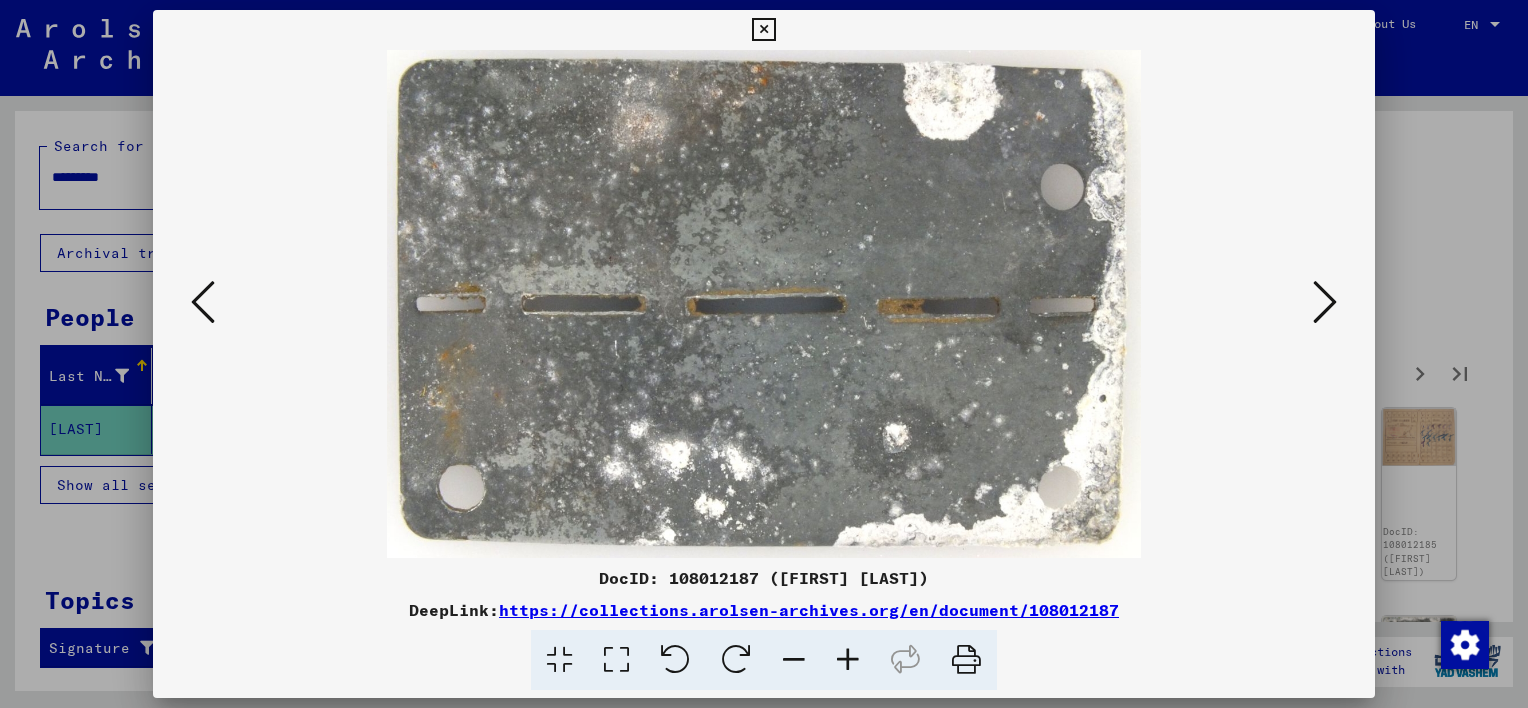 click at bounding box center (1325, 302) 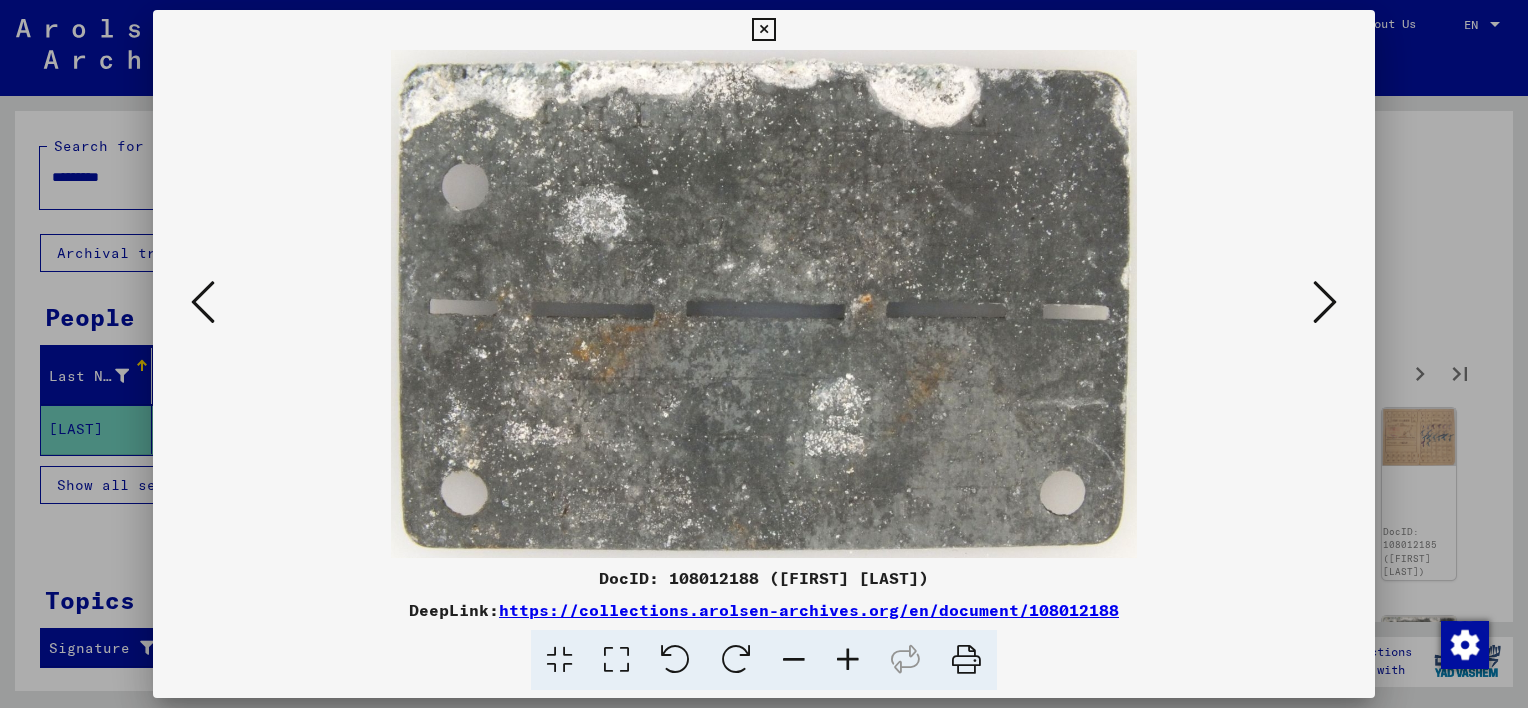click at bounding box center (1325, 302) 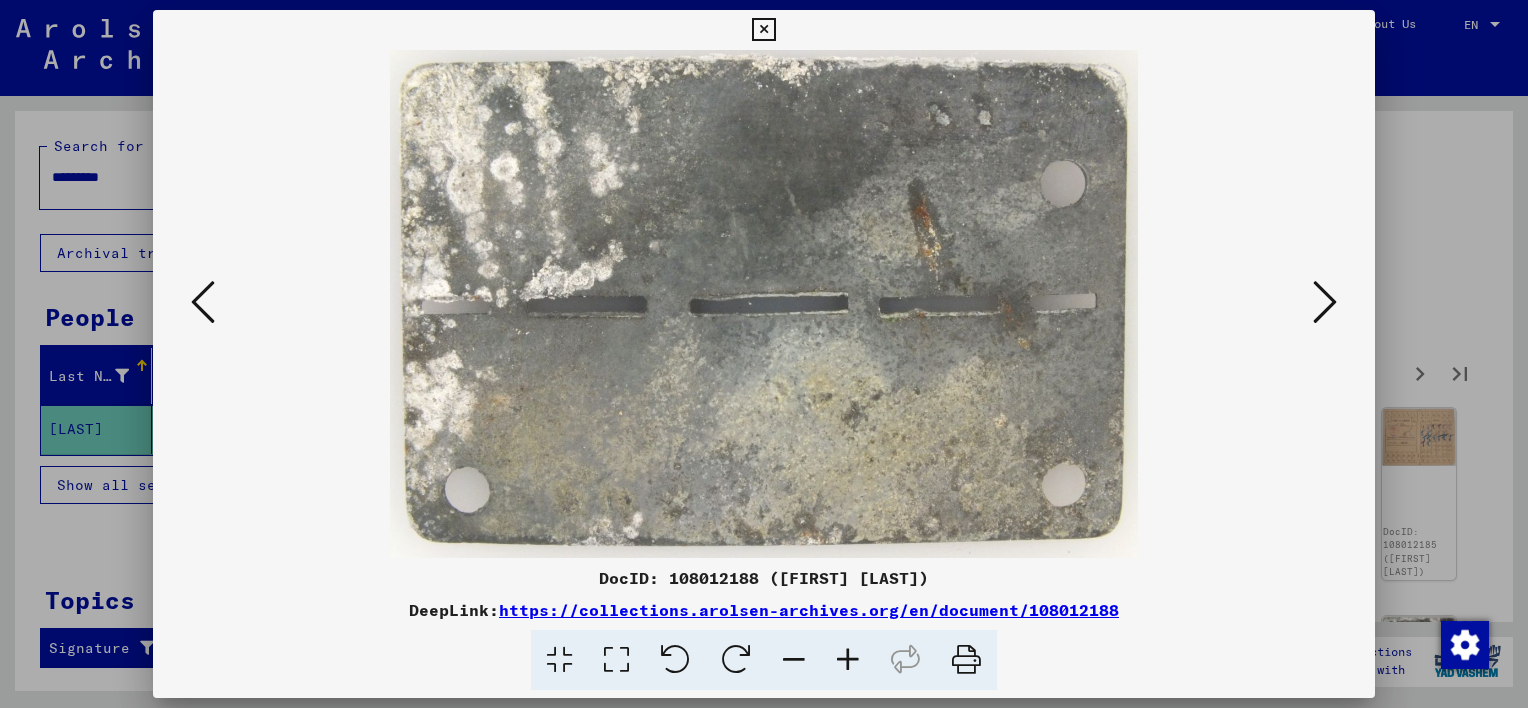 click at bounding box center (1325, 302) 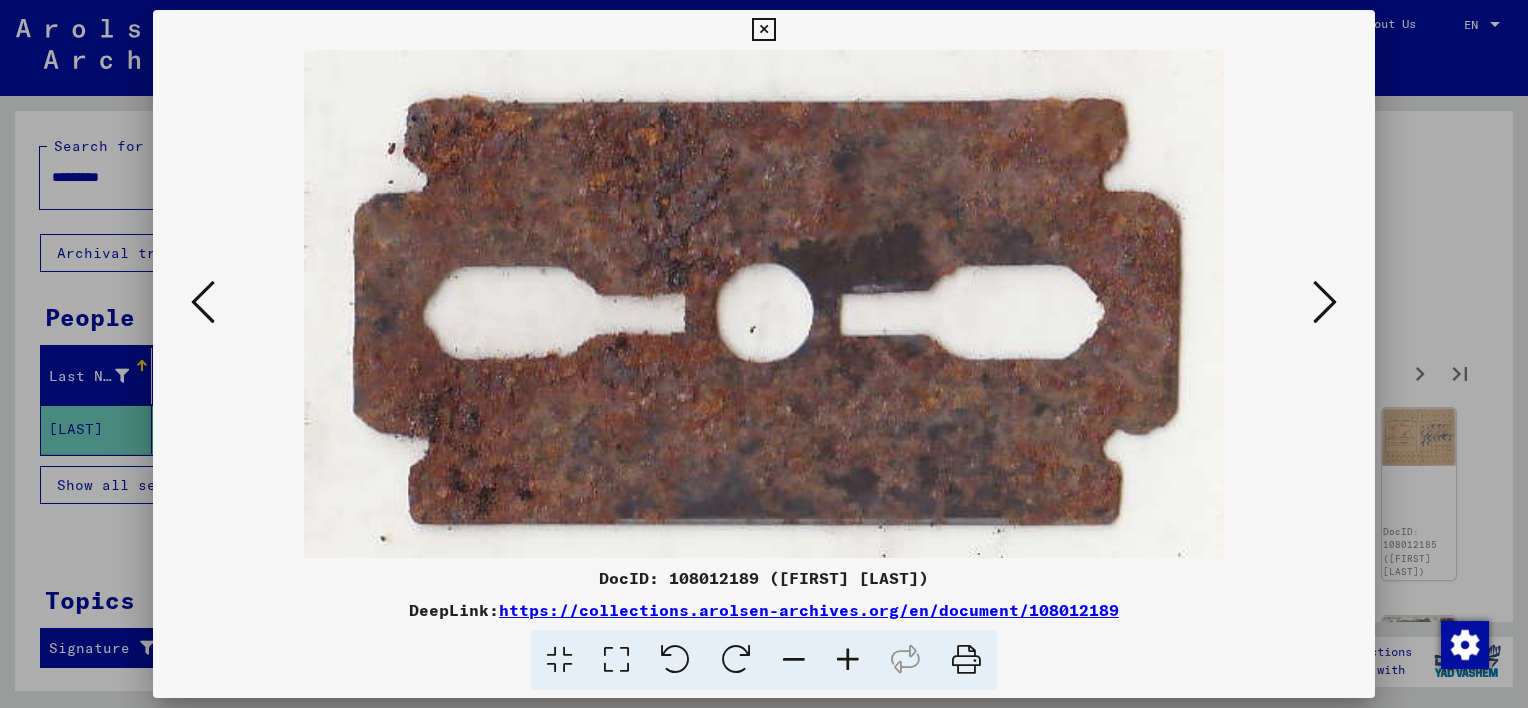 click at bounding box center [1325, 302] 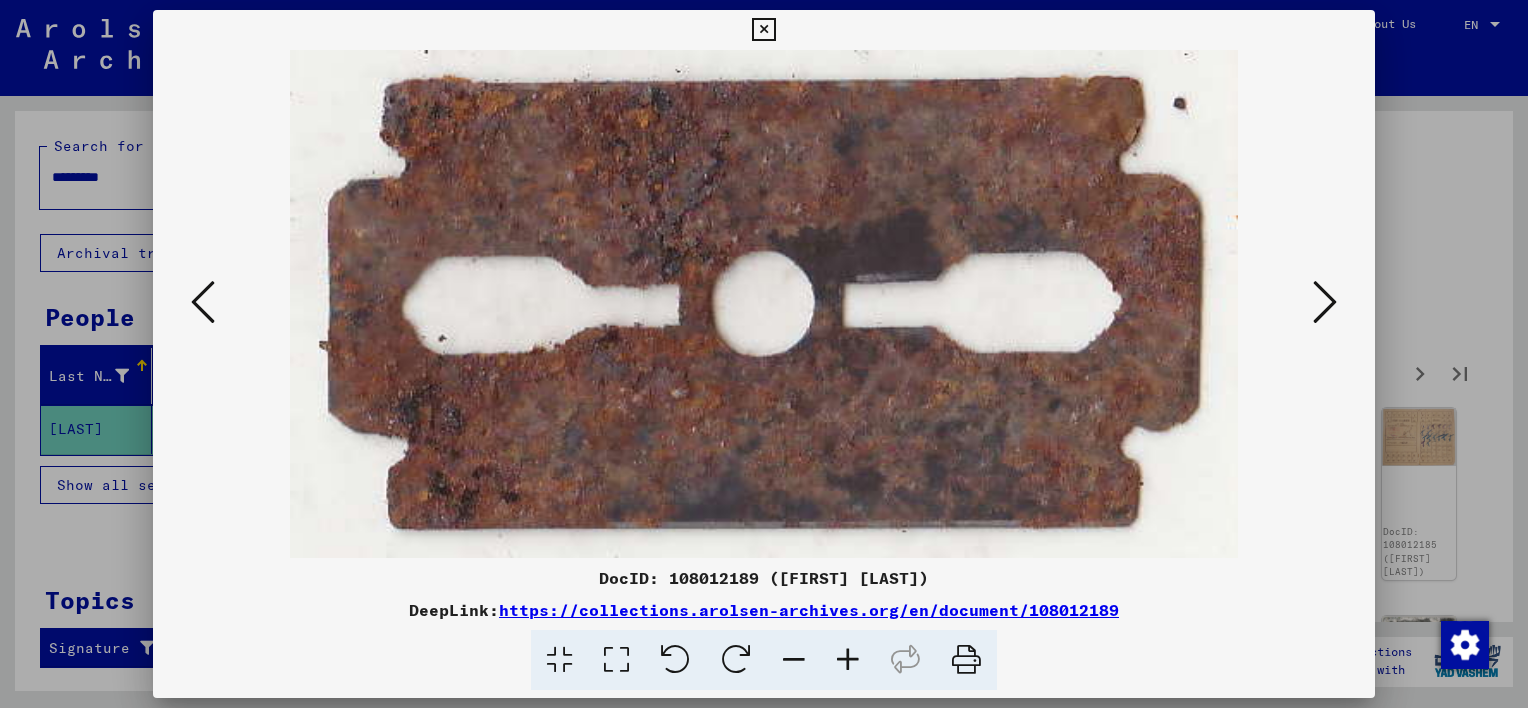 click at bounding box center (1325, 302) 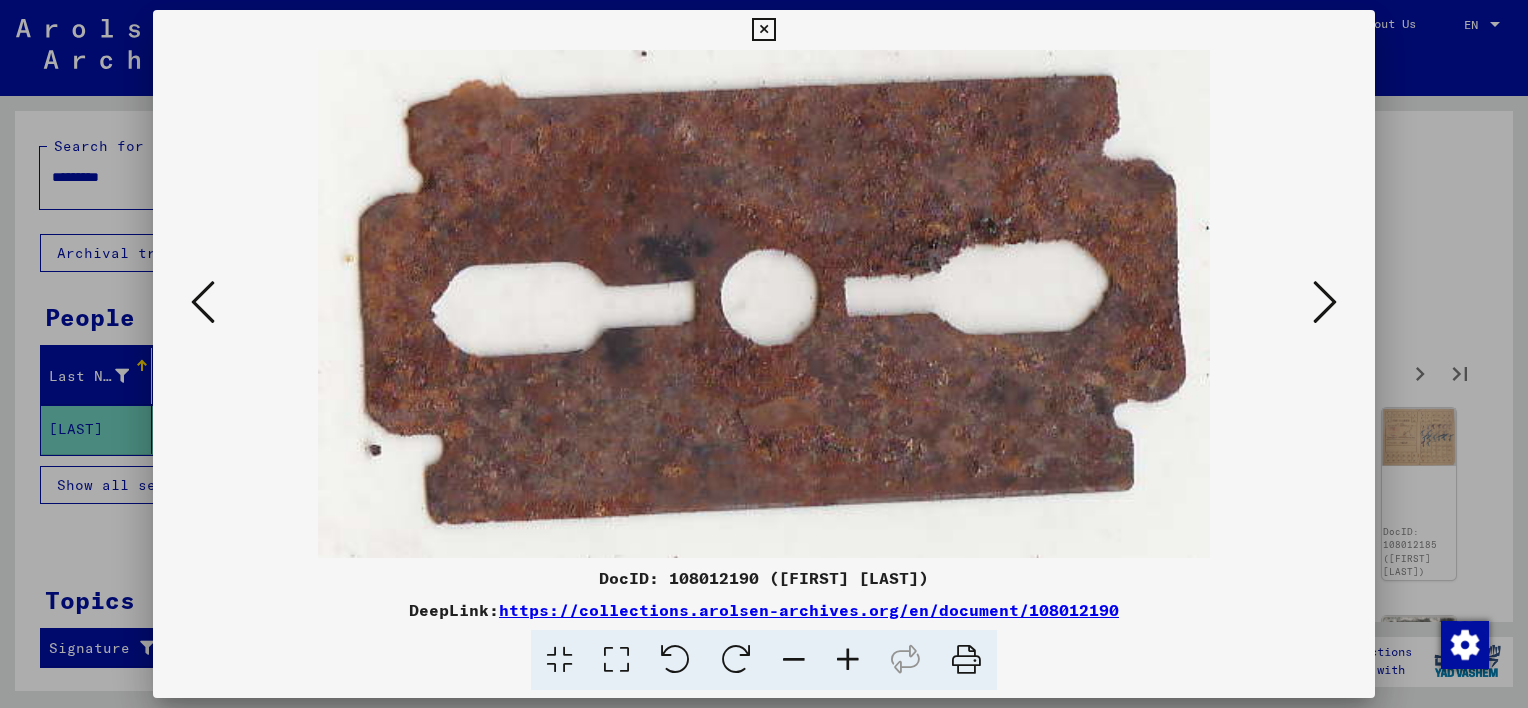 click at bounding box center (1325, 302) 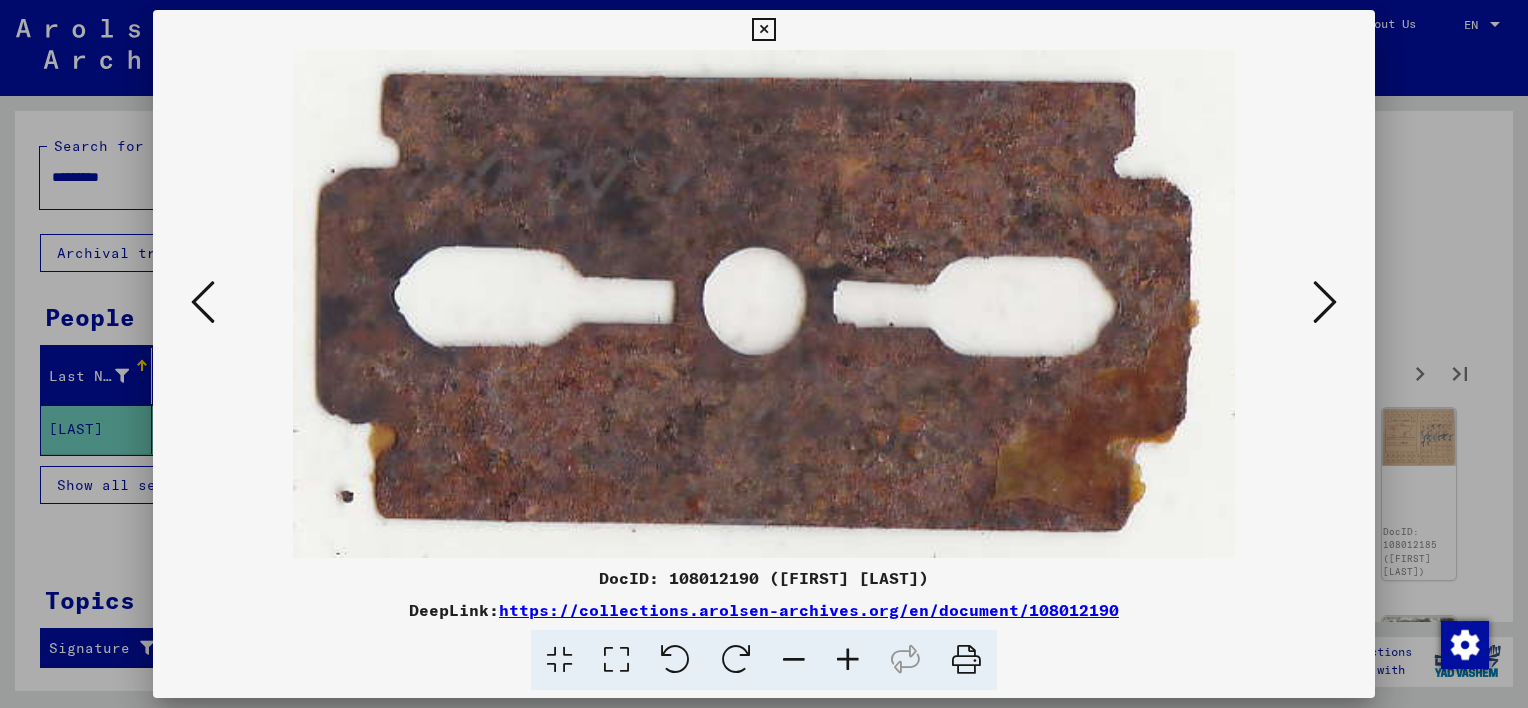 click at bounding box center (1325, 302) 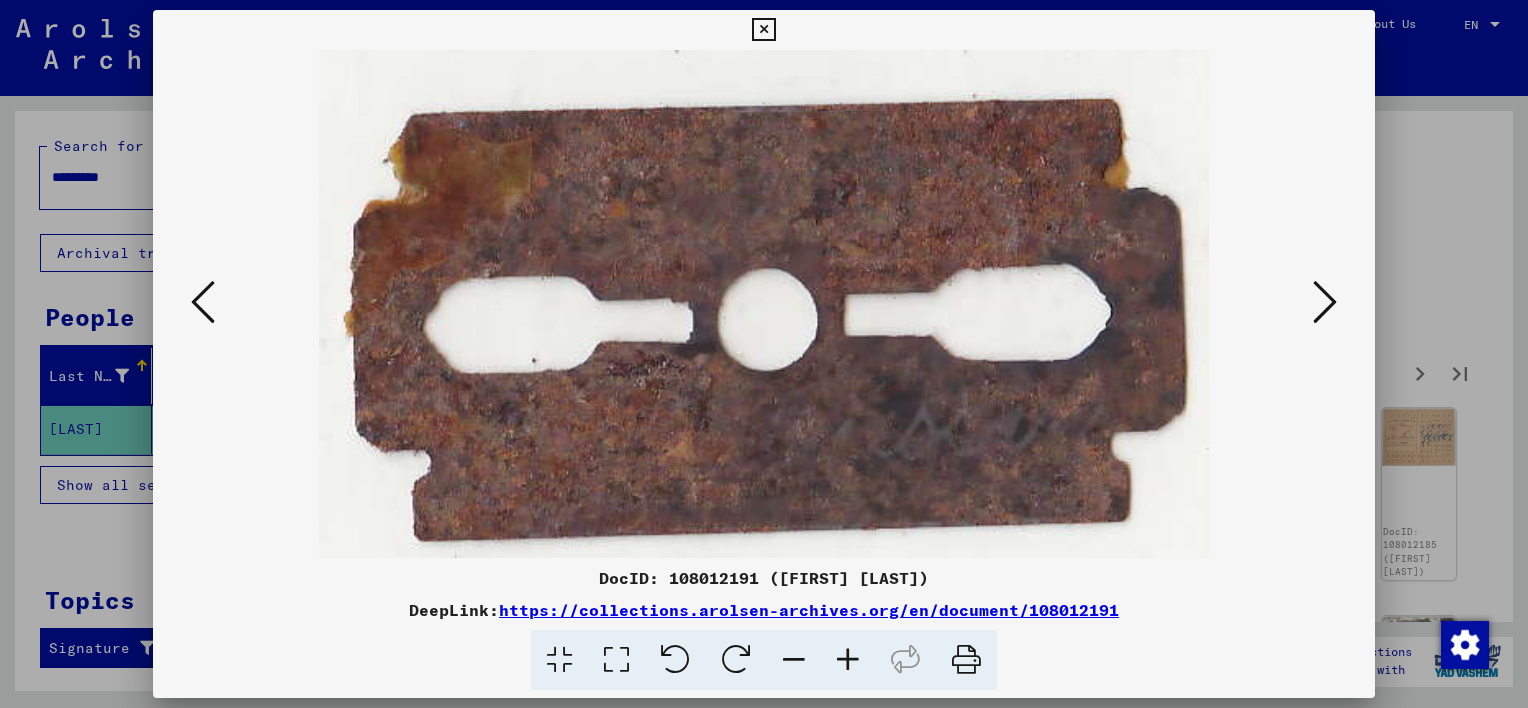 click at bounding box center (1325, 302) 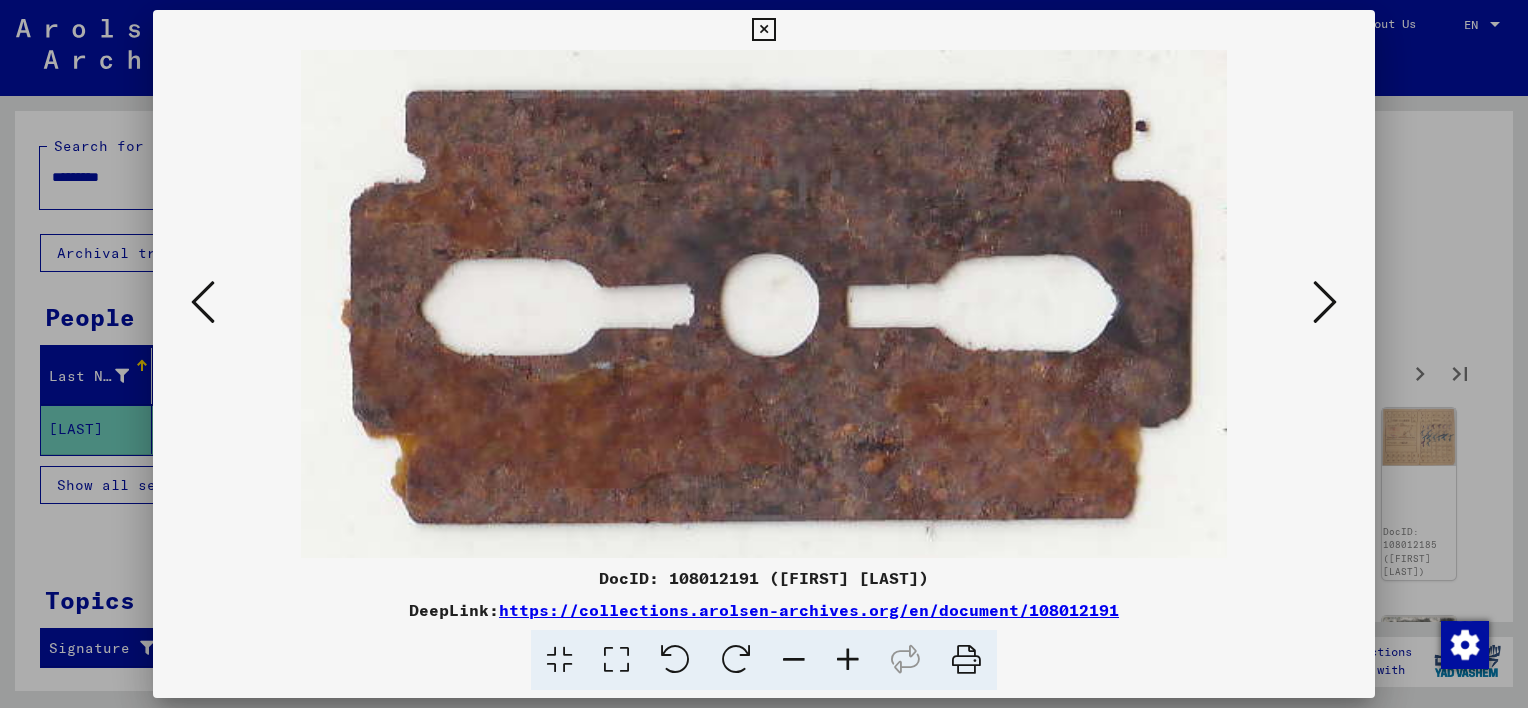 click at bounding box center (1325, 302) 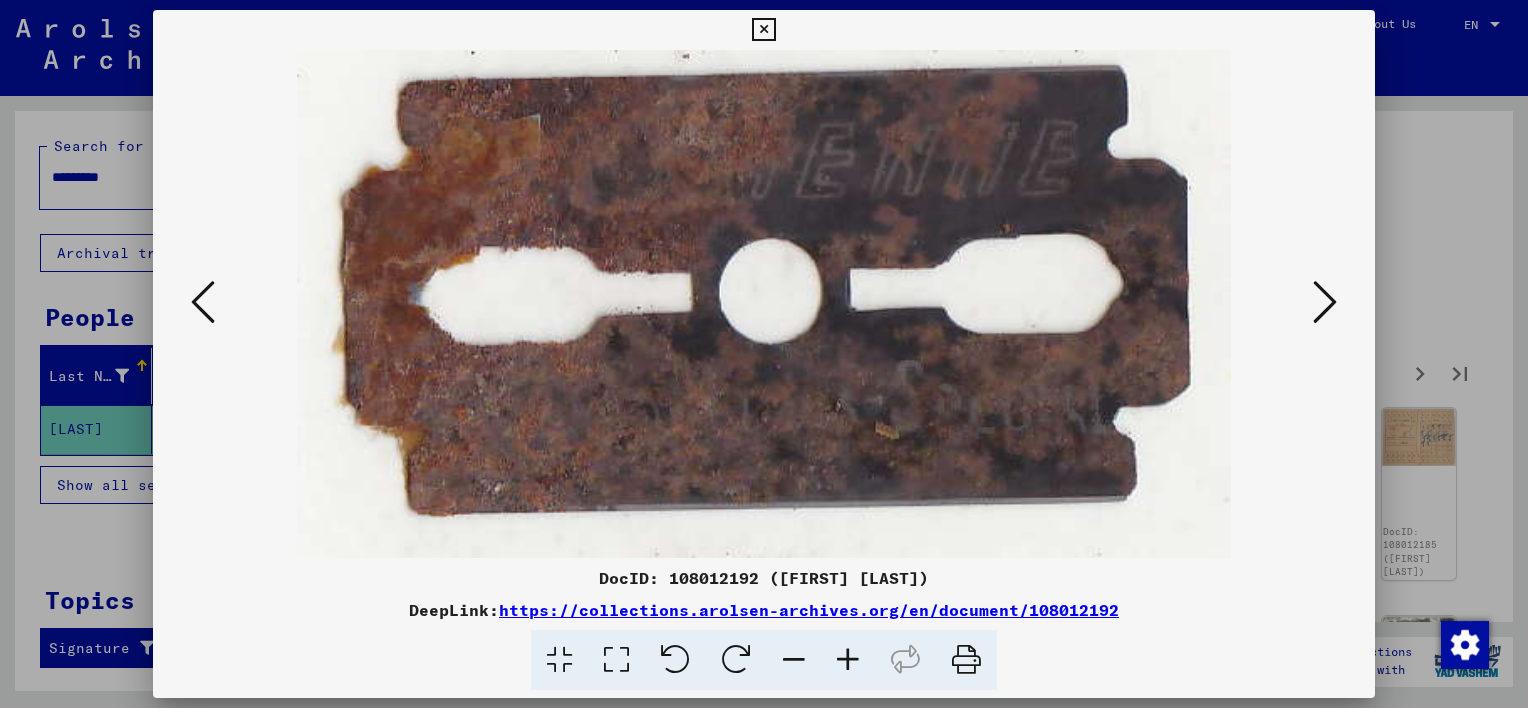 click at bounding box center [1325, 302] 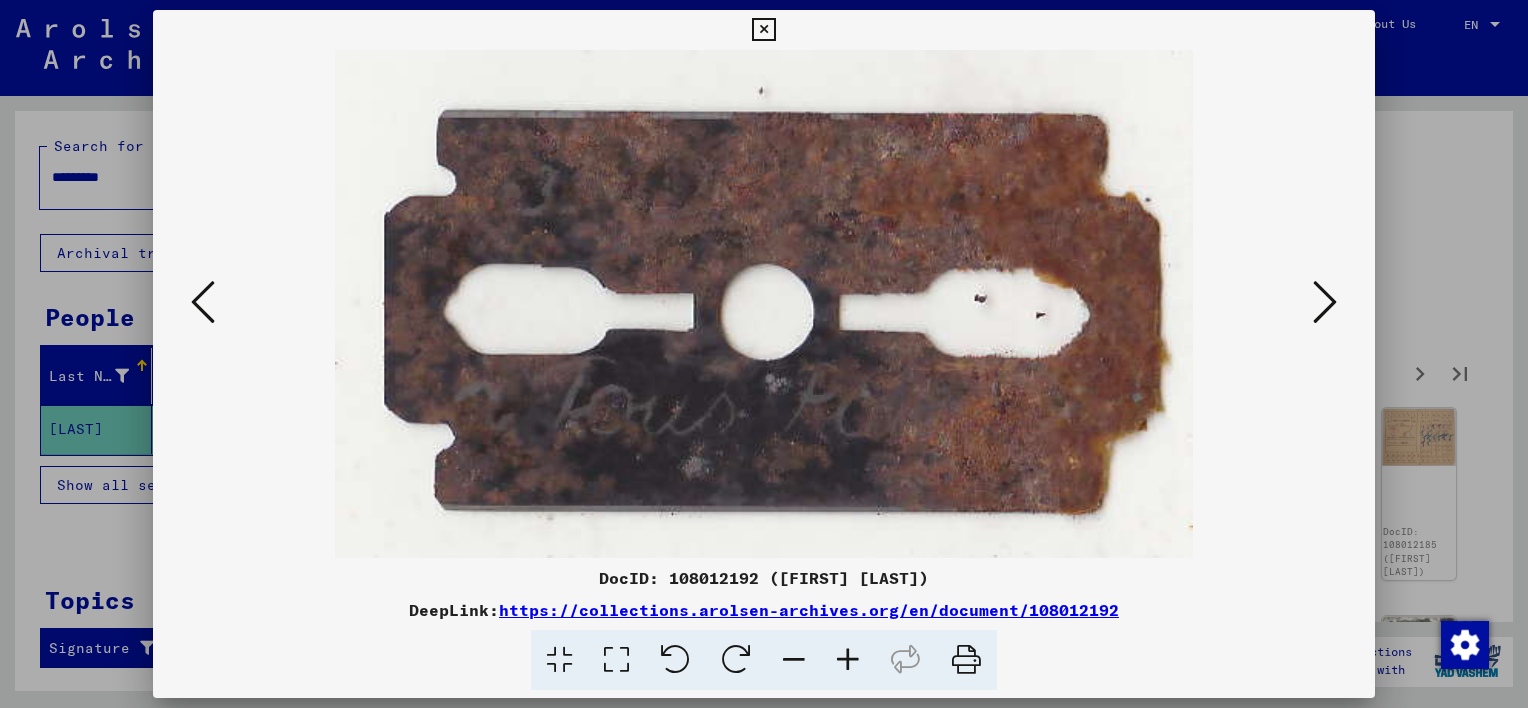 click at bounding box center (203, 302) 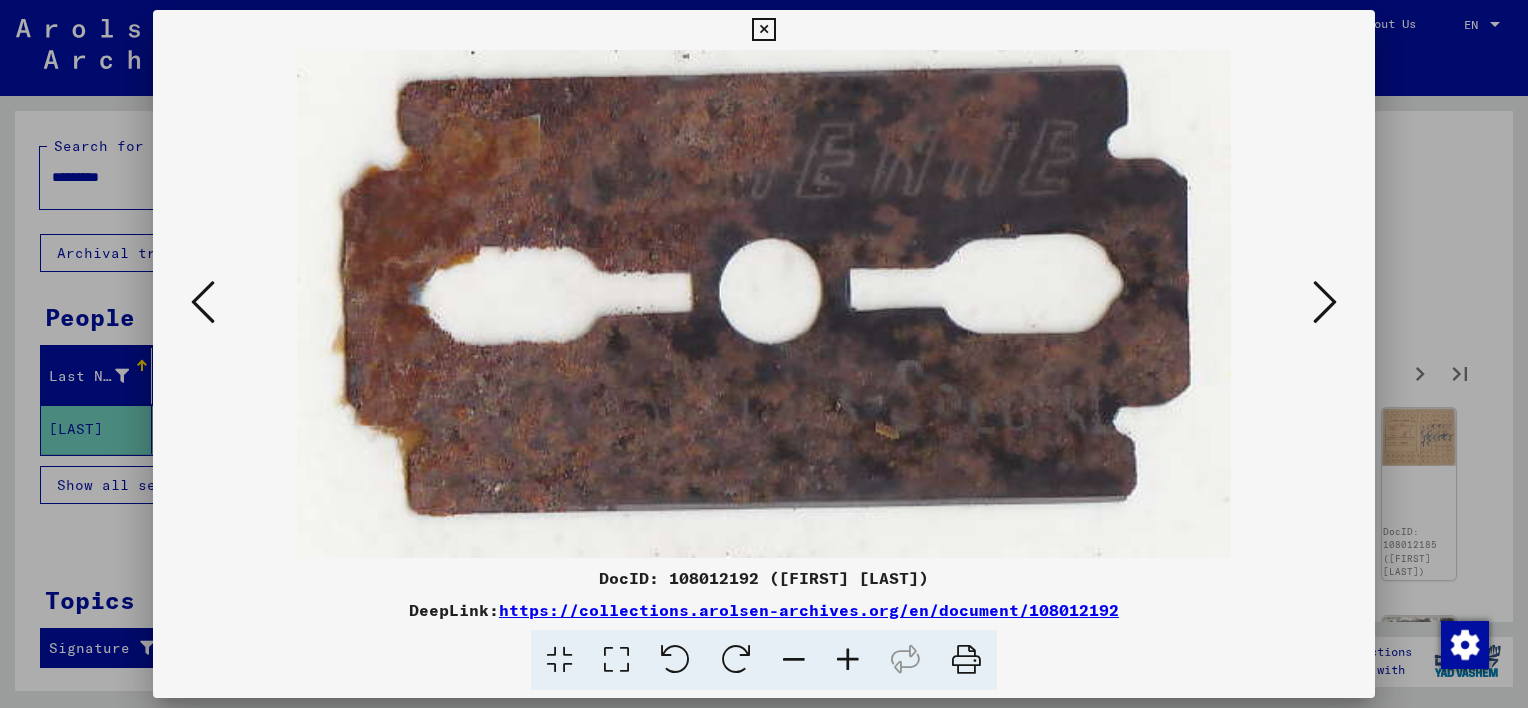 click at bounding box center [1325, 302] 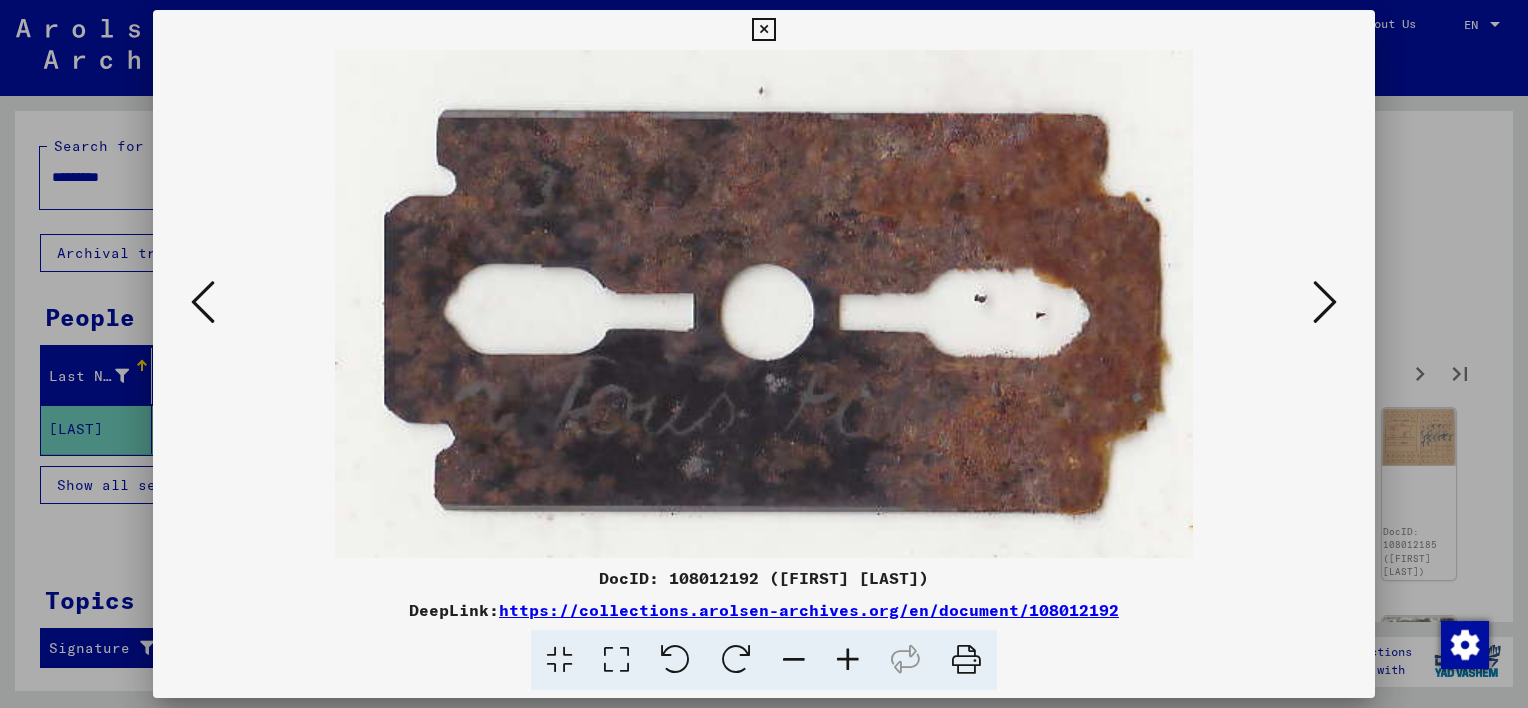 click at bounding box center (1325, 302) 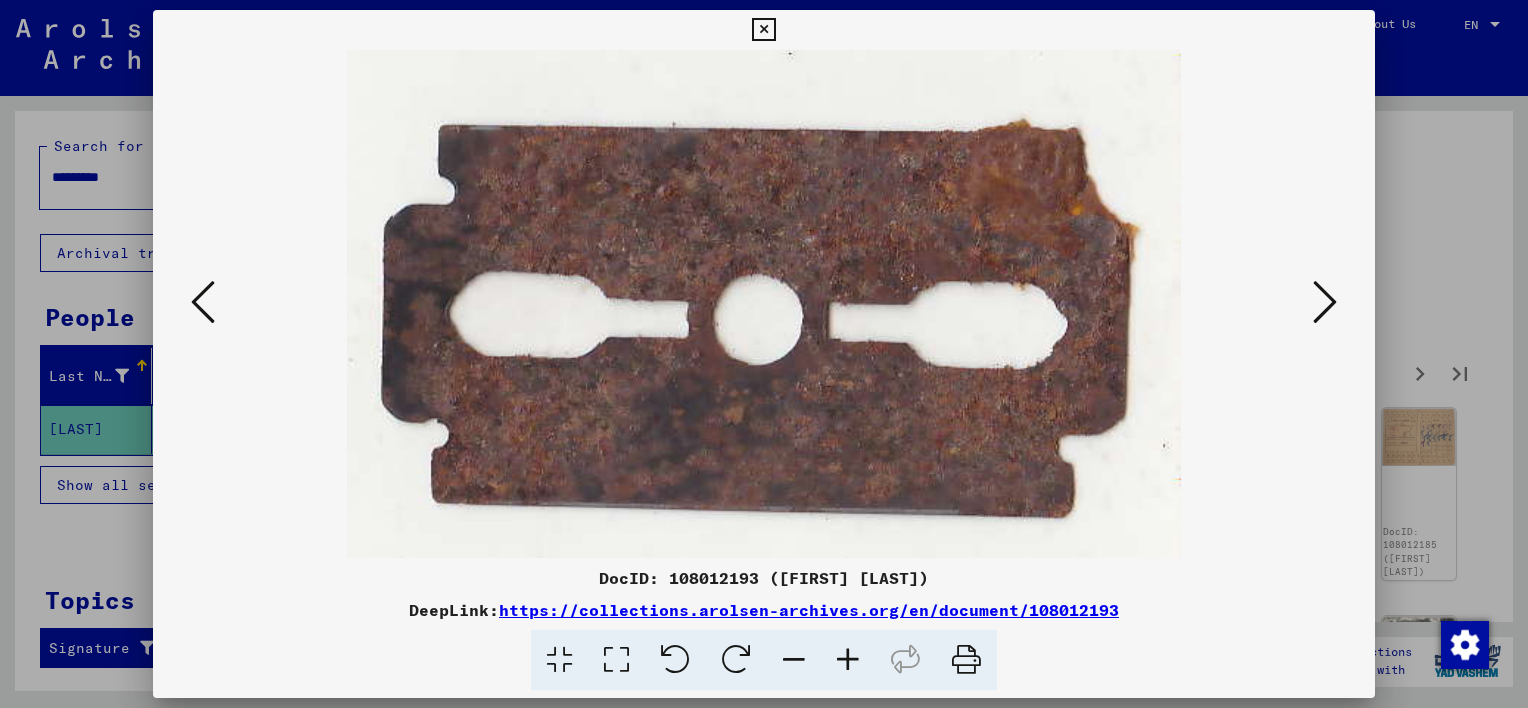 click at bounding box center (1325, 302) 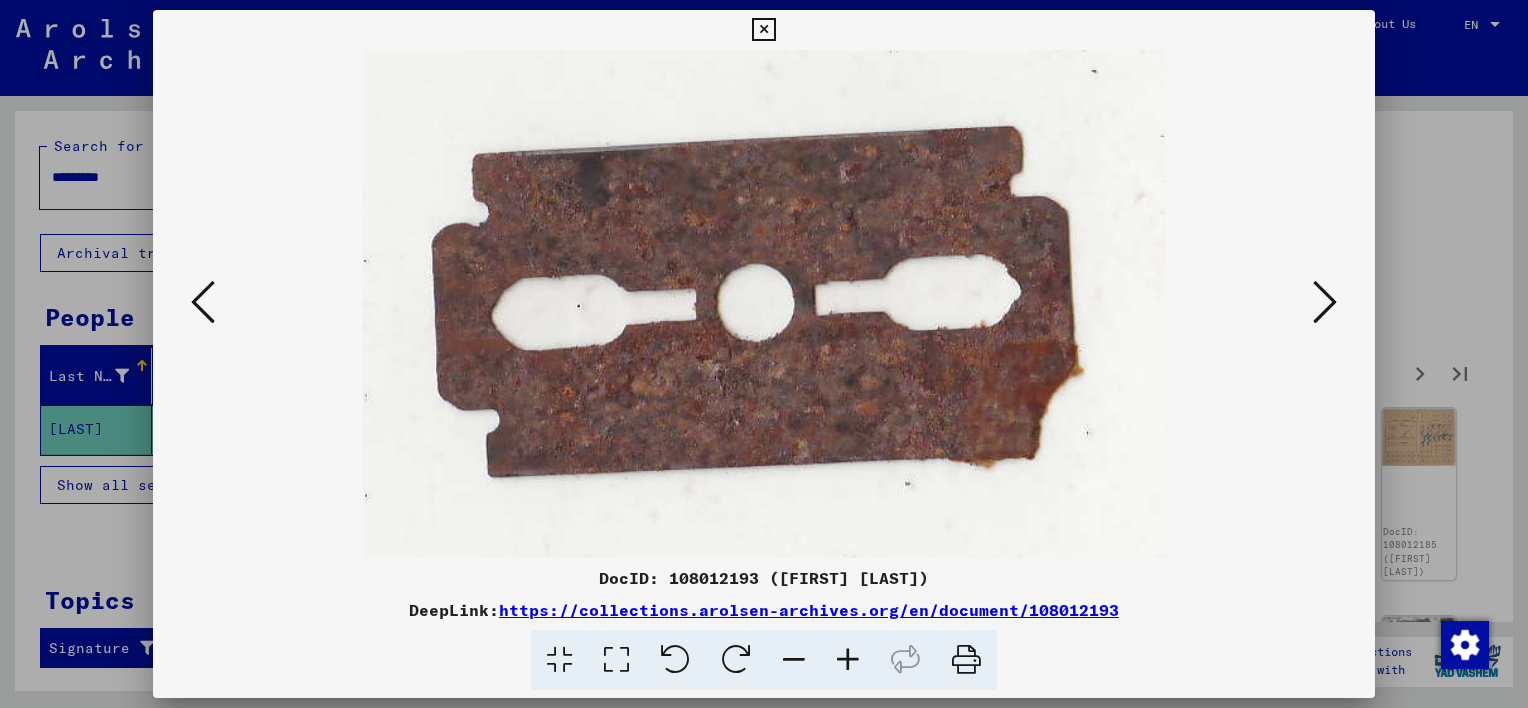 click at bounding box center (1325, 302) 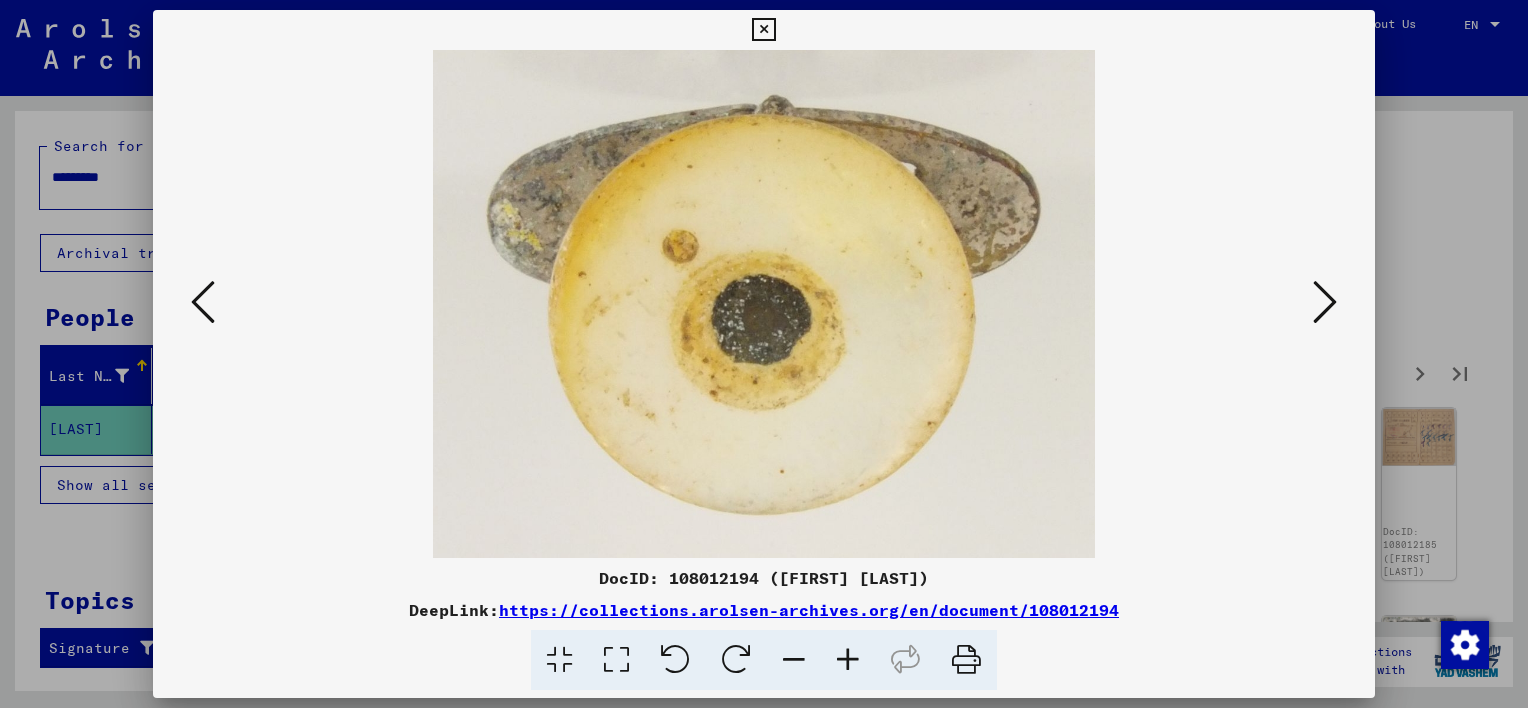 click at bounding box center (1325, 302) 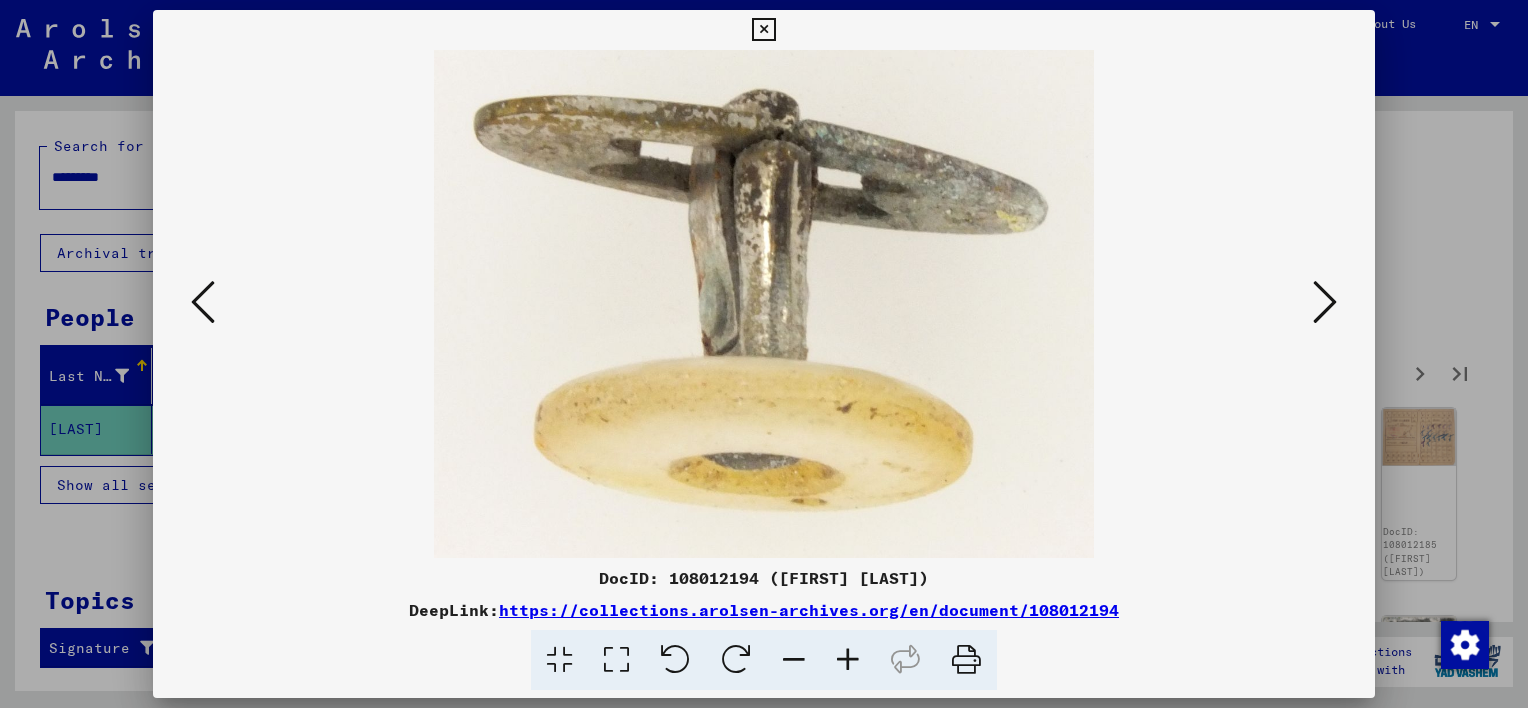click at bounding box center (1325, 302) 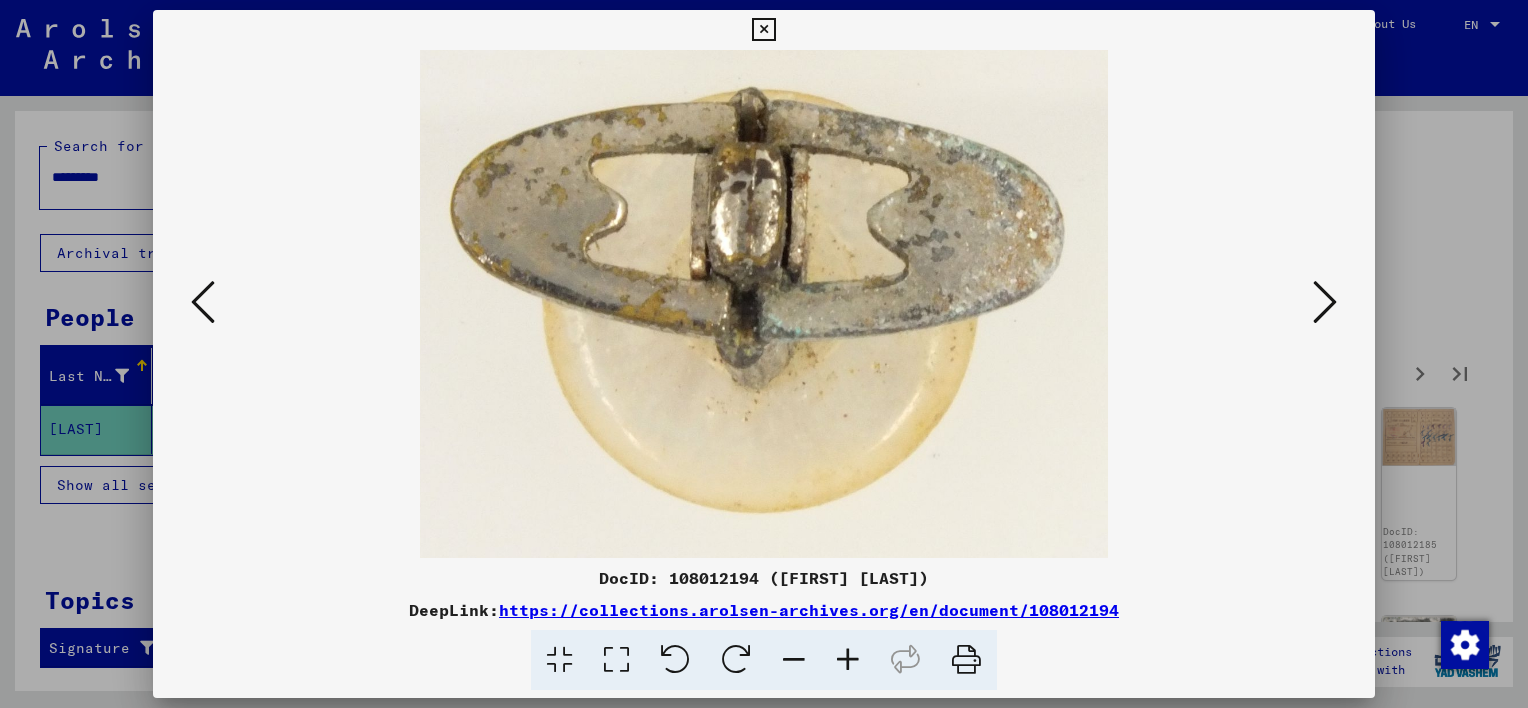 click at bounding box center (1325, 302) 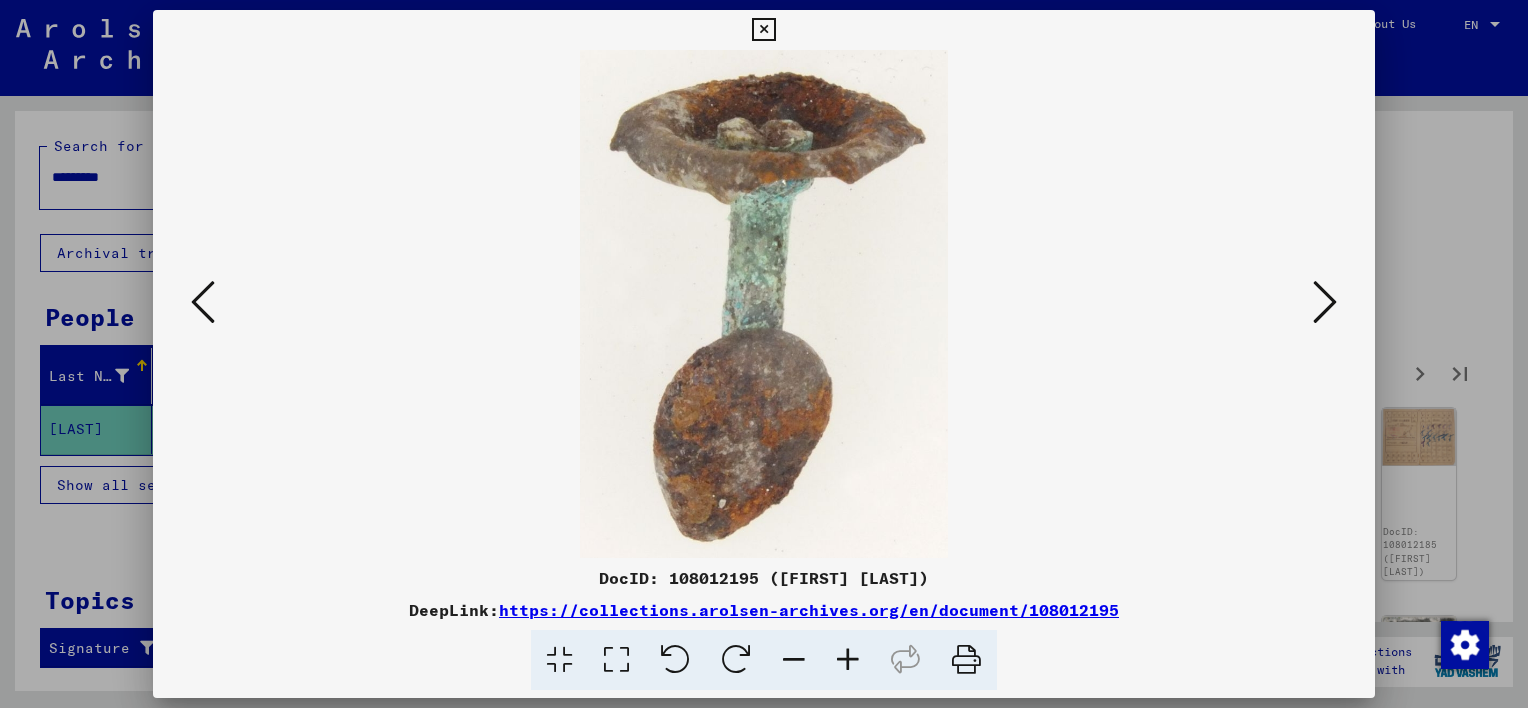 click at bounding box center (1325, 302) 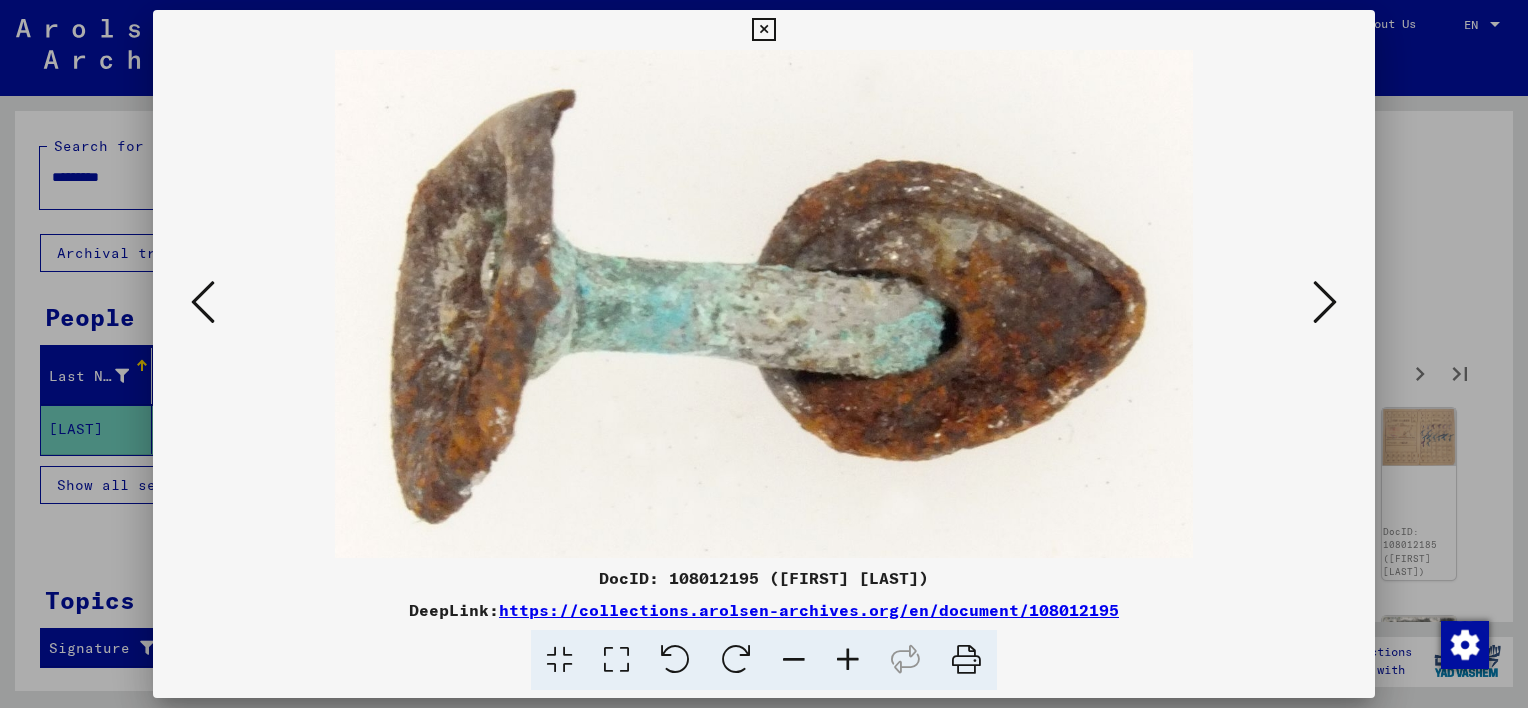 click at bounding box center (1325, 302) 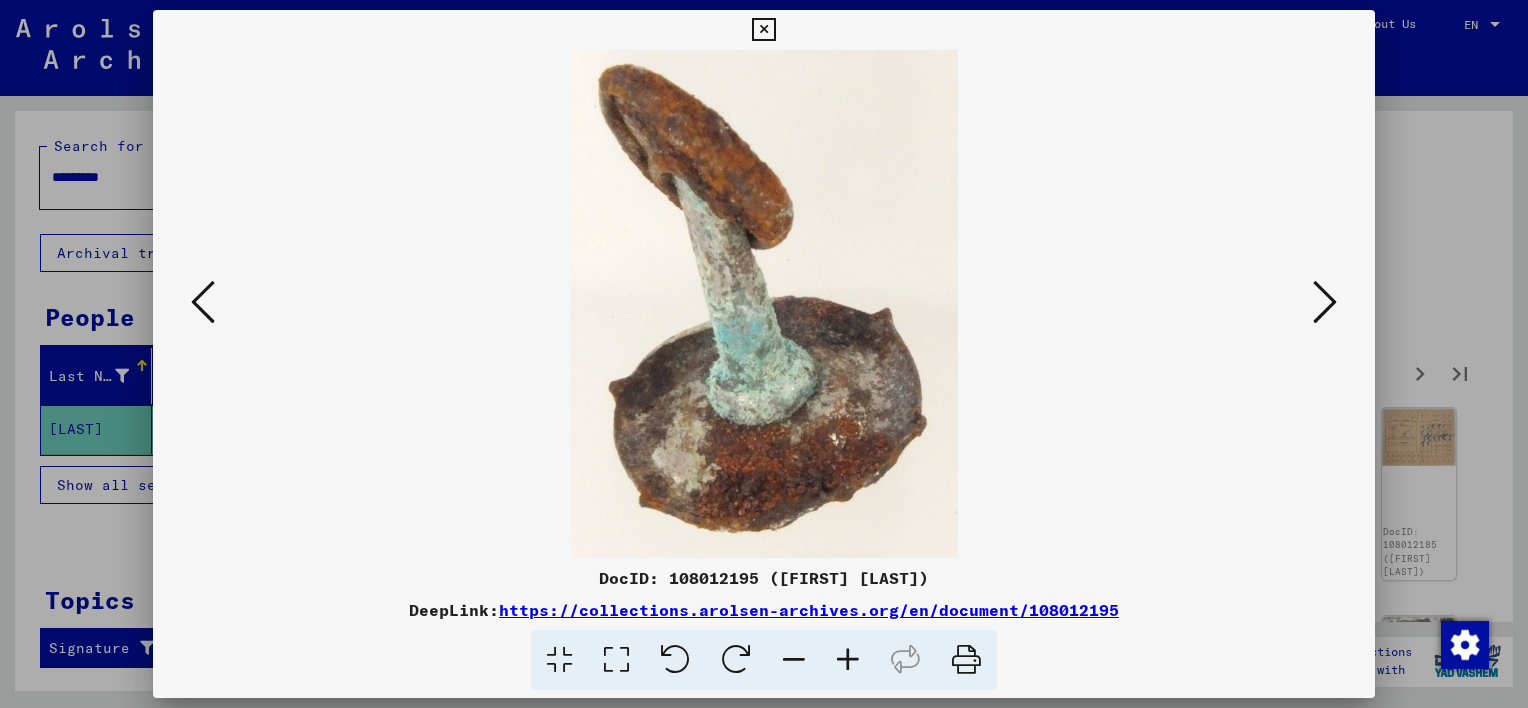 click at bounding box center [1325, 302] 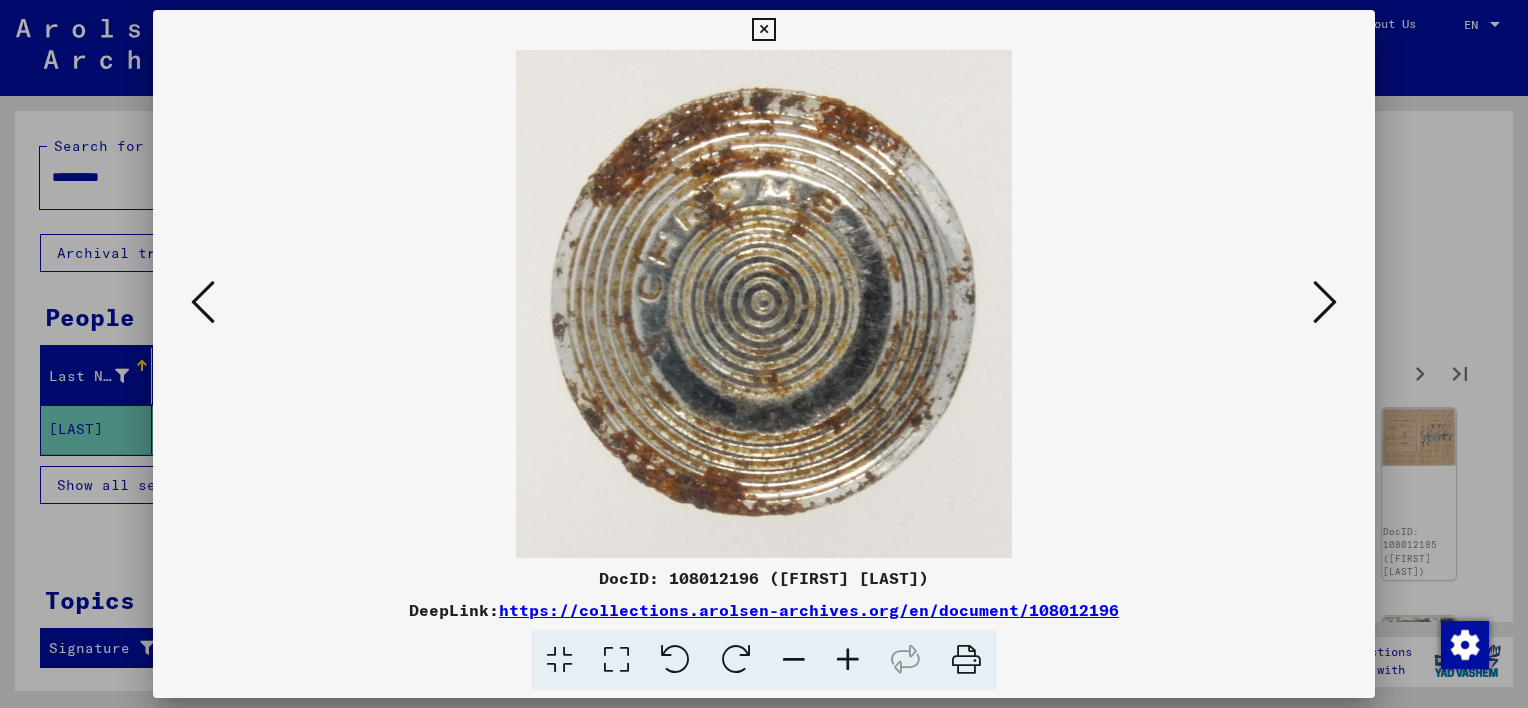 click at bounding box center (1325, 302) 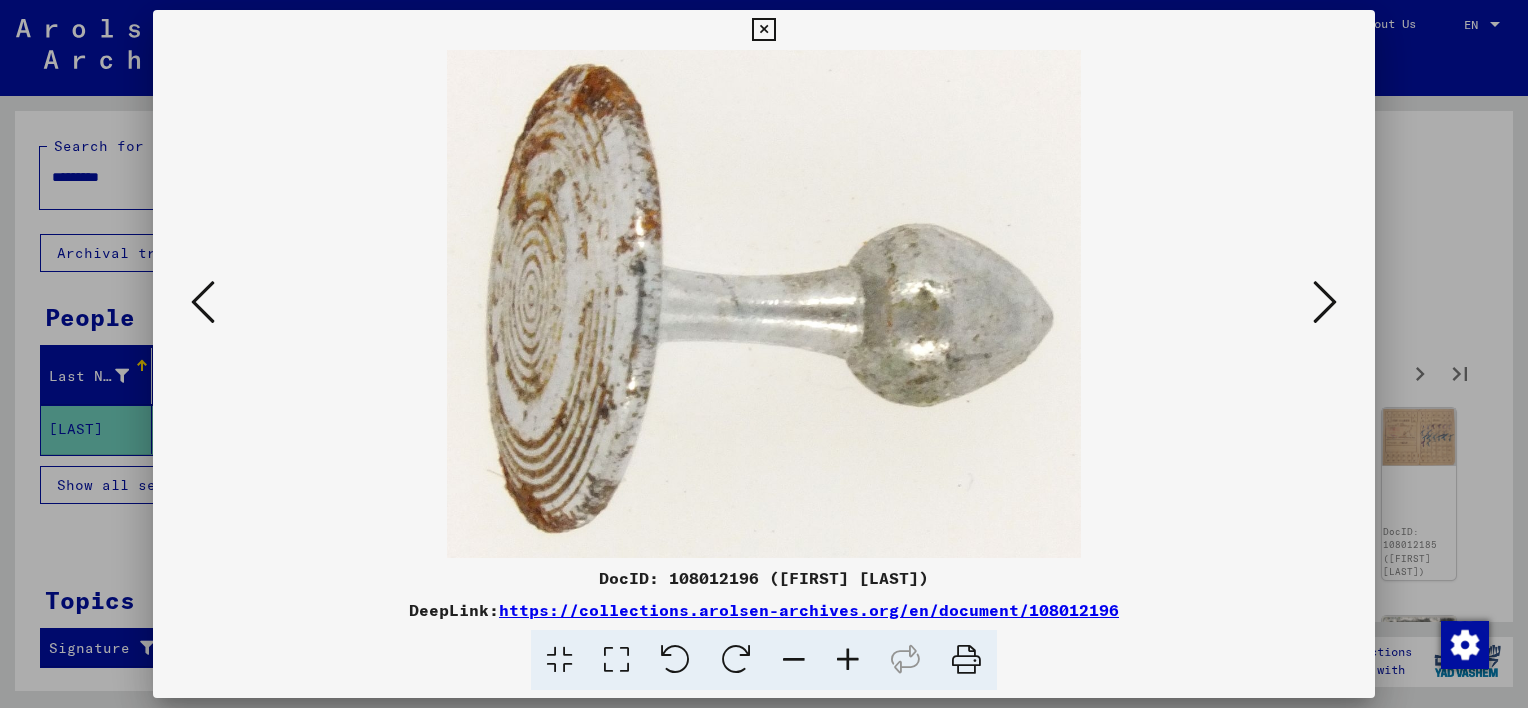 click at bounding box center (1325, 302) 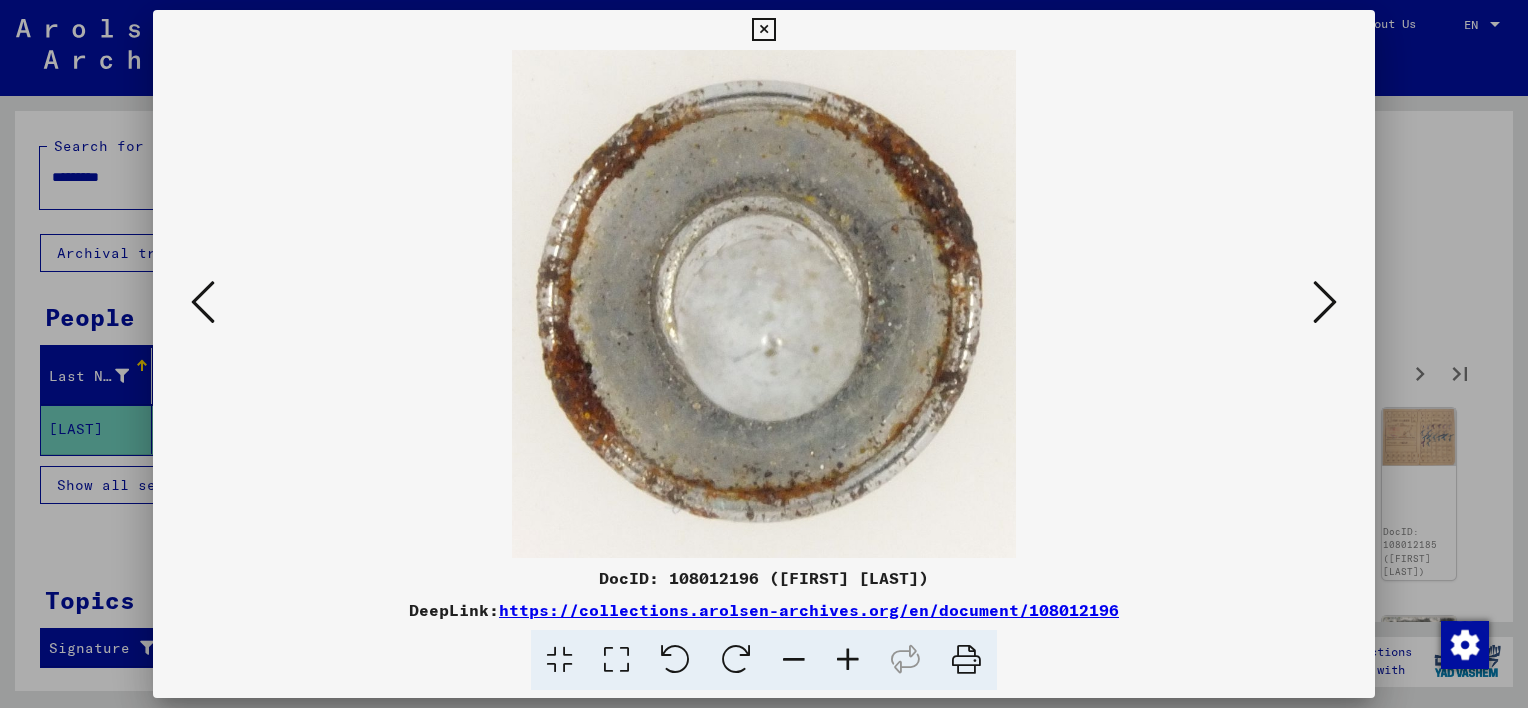 click at bounding box center [1325, 302] 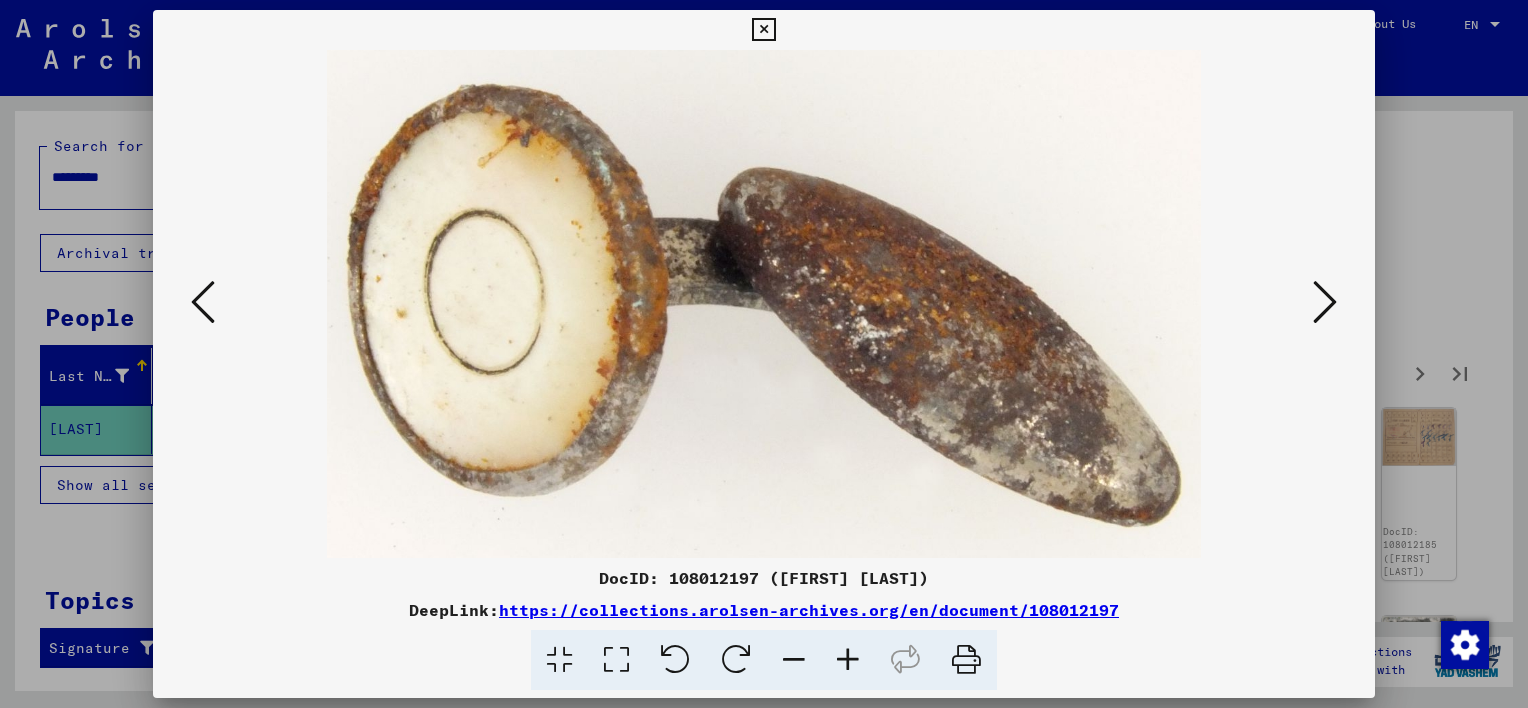 click at bounding box center [1325, 302] 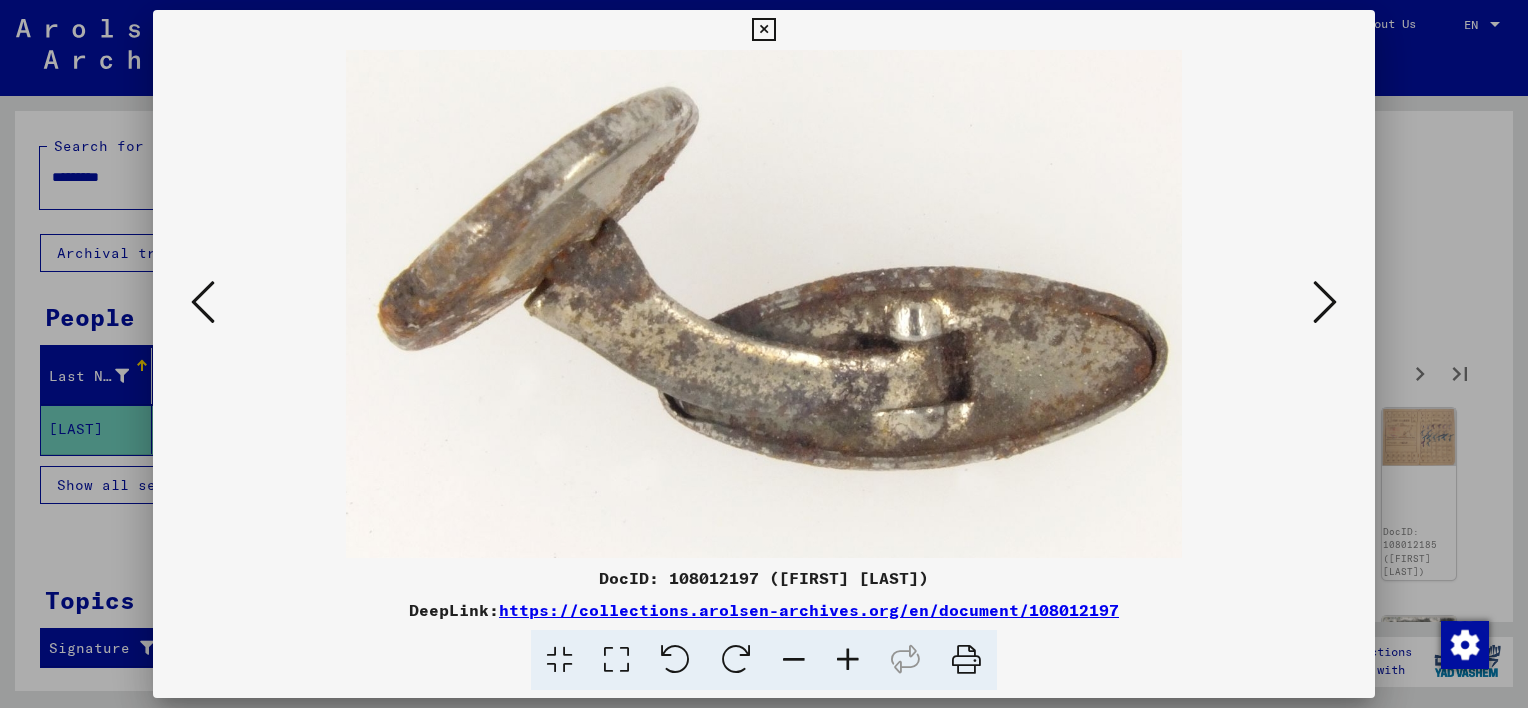 click at bounding box center [1325, 302] 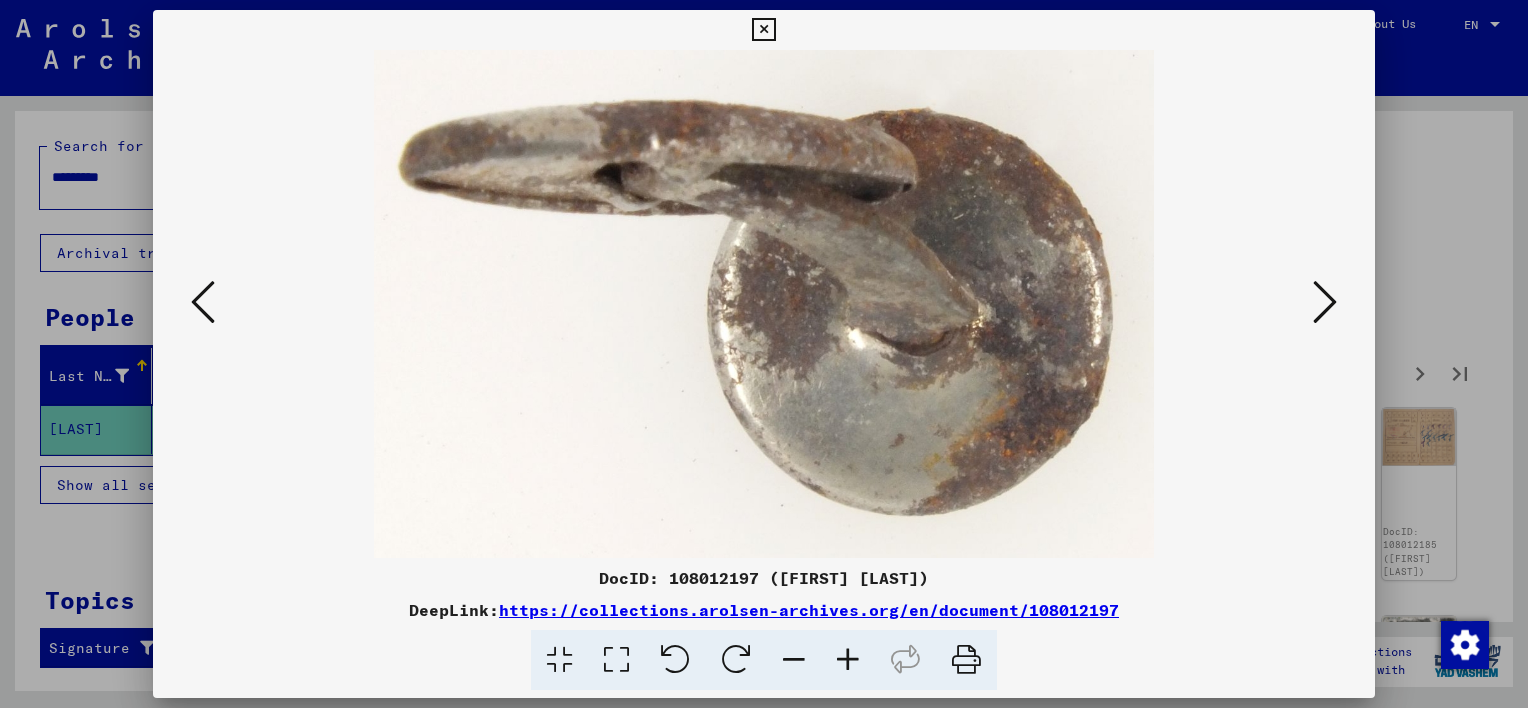click at bounding box center [1325, 302] 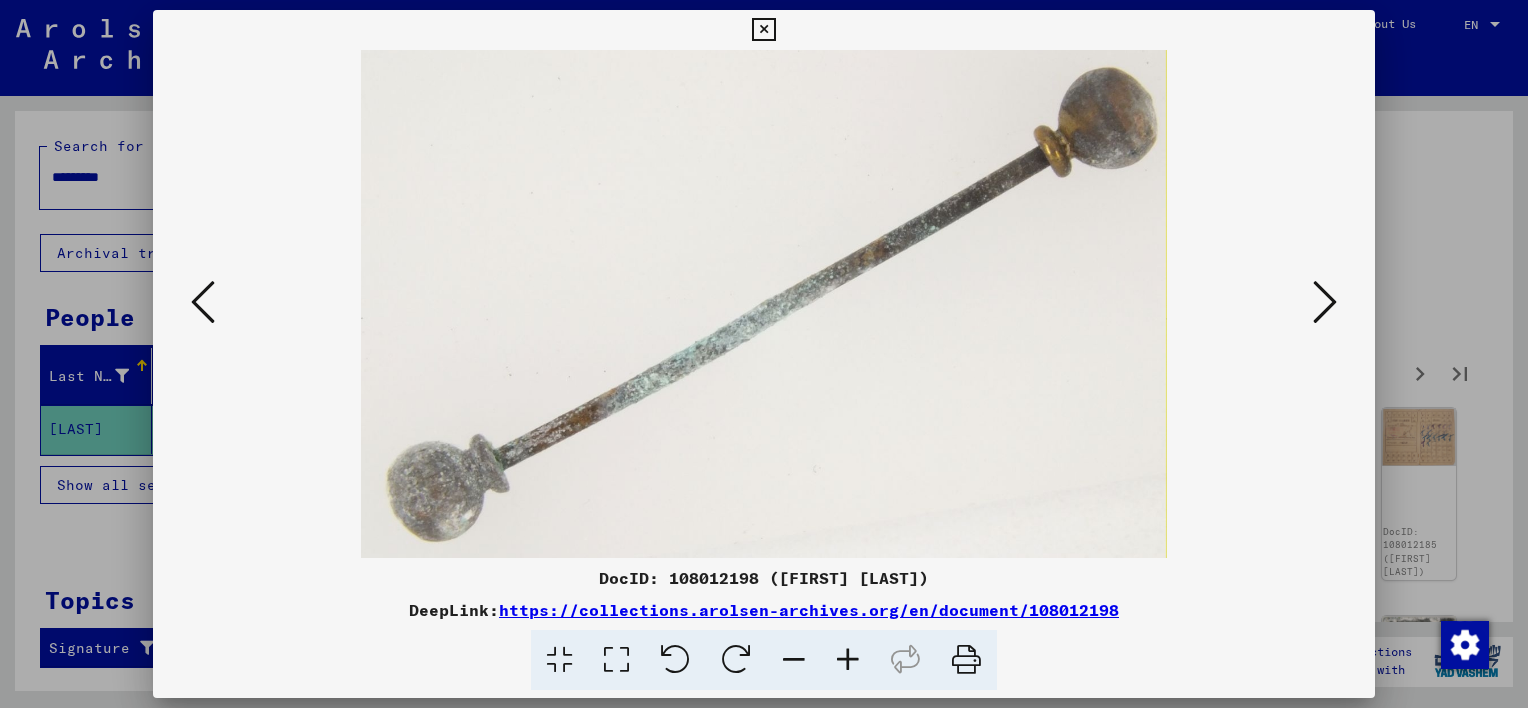 click at bounding box center (1325, 302) 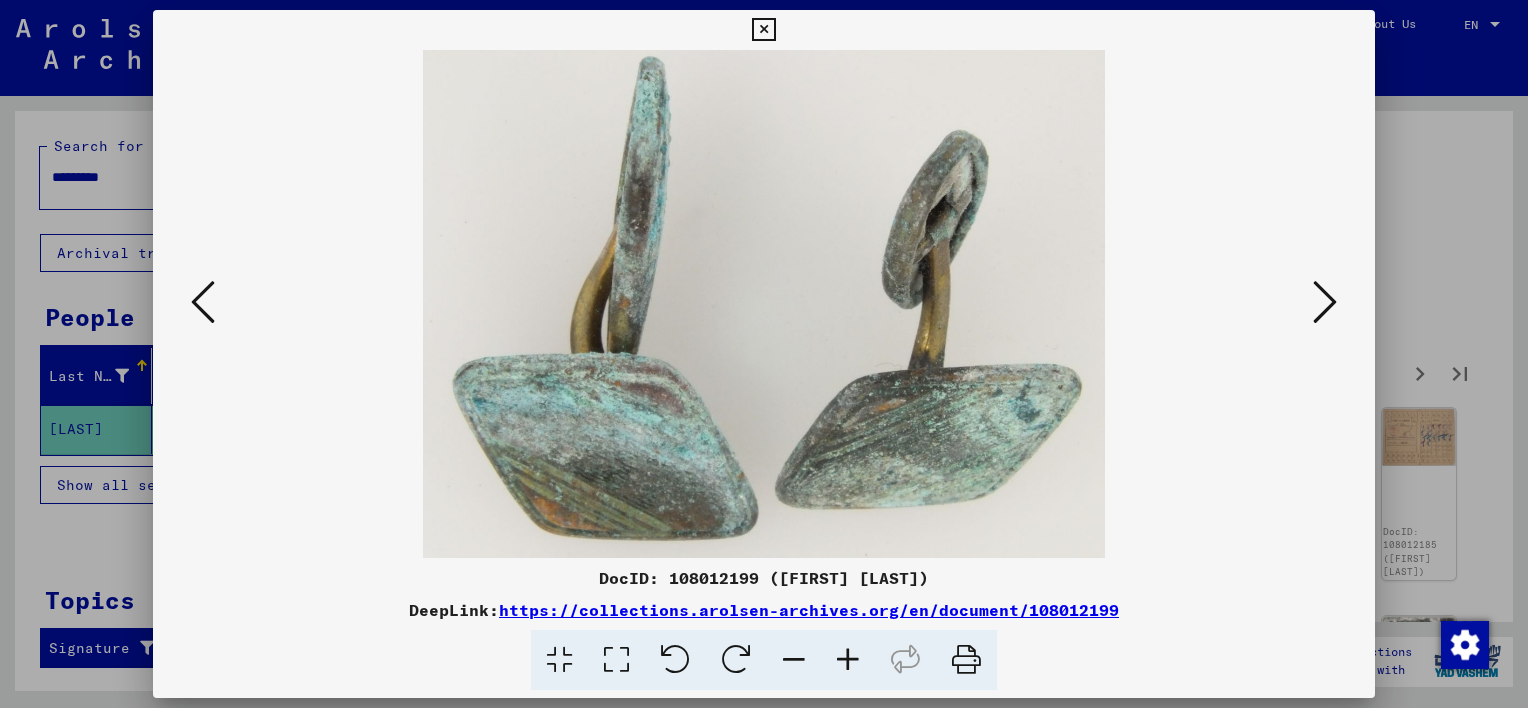 click at bounding box center (763, 30) 